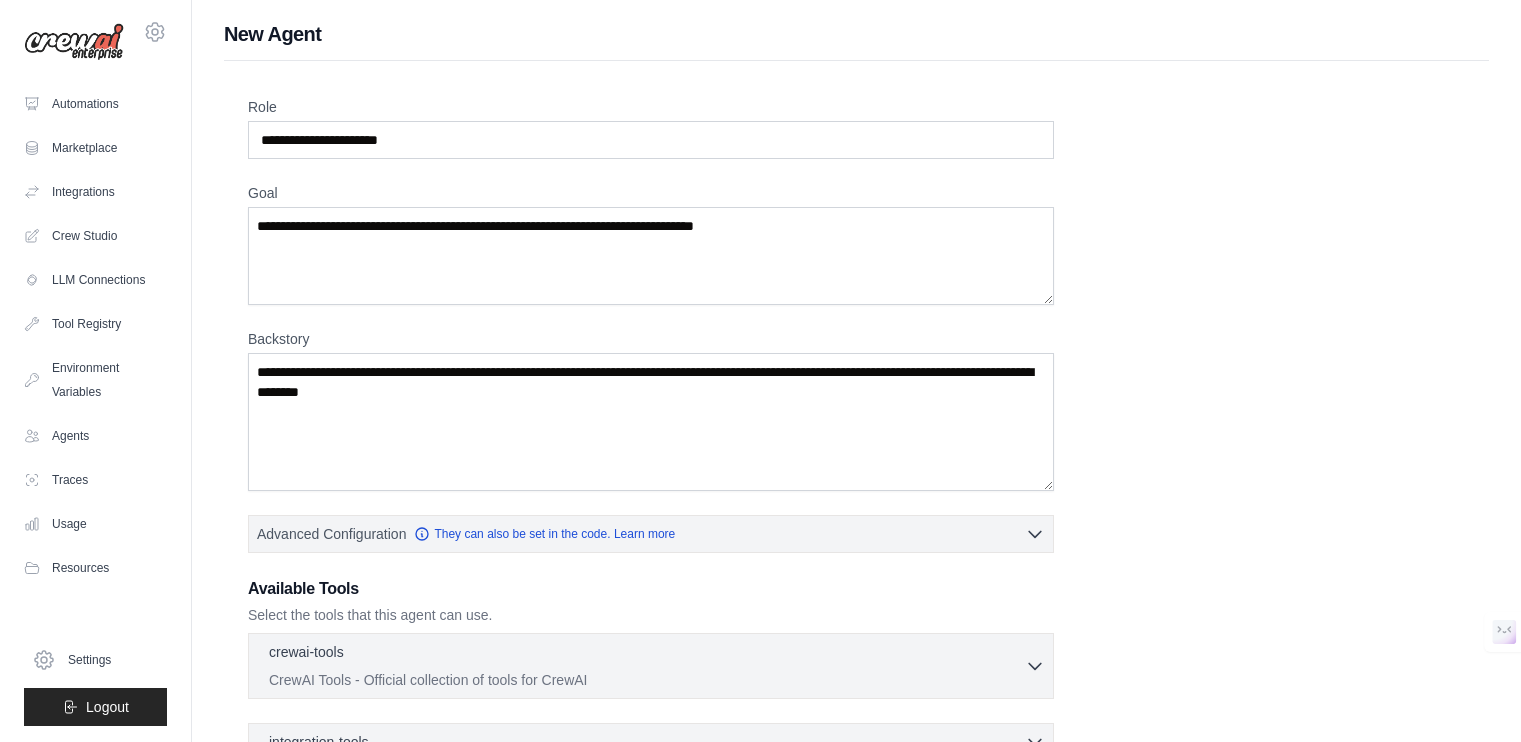 scroll, scrollTop: 0, scrollLeft: 0, axis: both 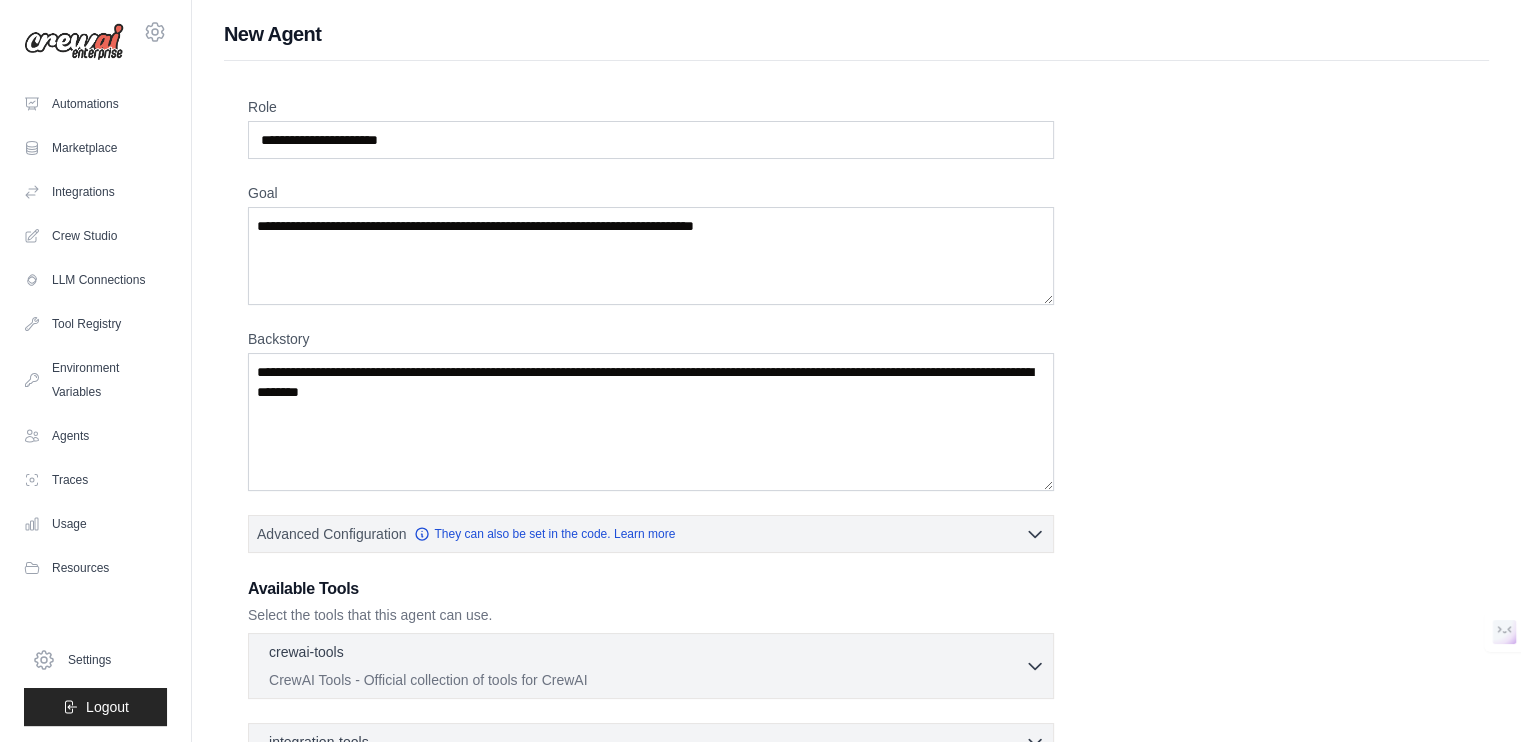click on "New Agent
Role
Goal
Backstory
Advanced Configuration
They can also be set in the code. Learn more" at bounding box center [856, 491] 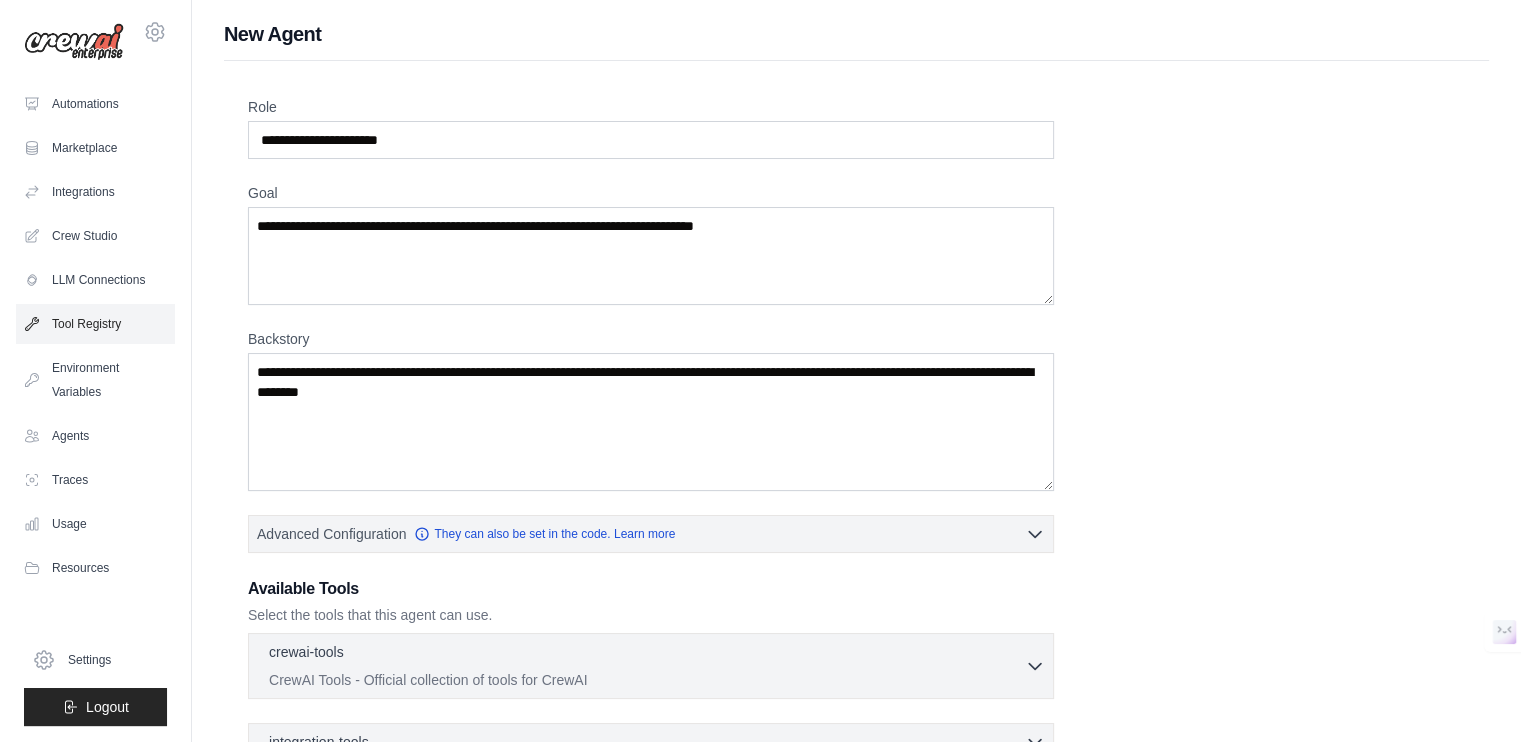 click on "Tool Registry" at bounding box center (95, 324) 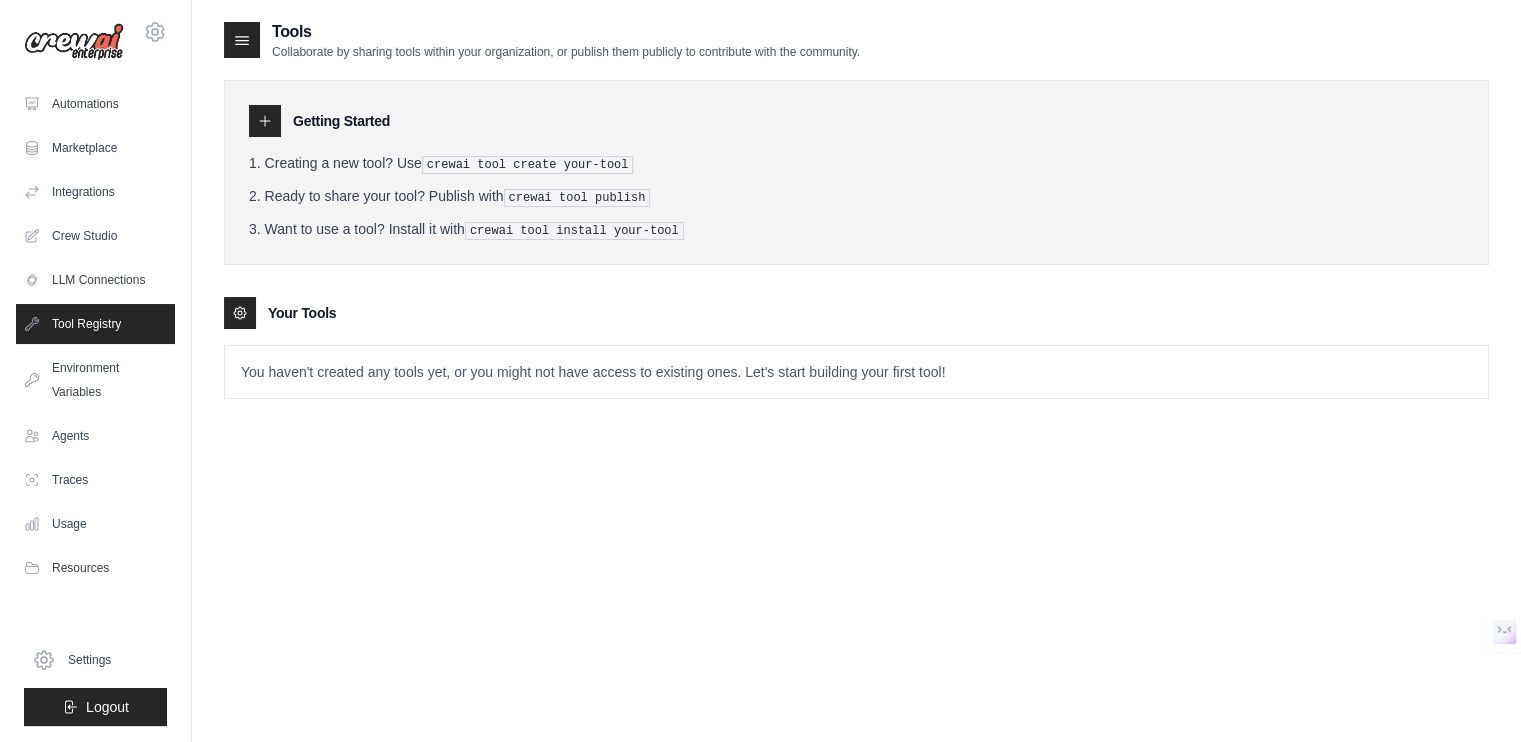 drag, startPoint x: 236, startPoint y: 303, endPoint x: 241, endPoint y: 289, distance: 14.866069 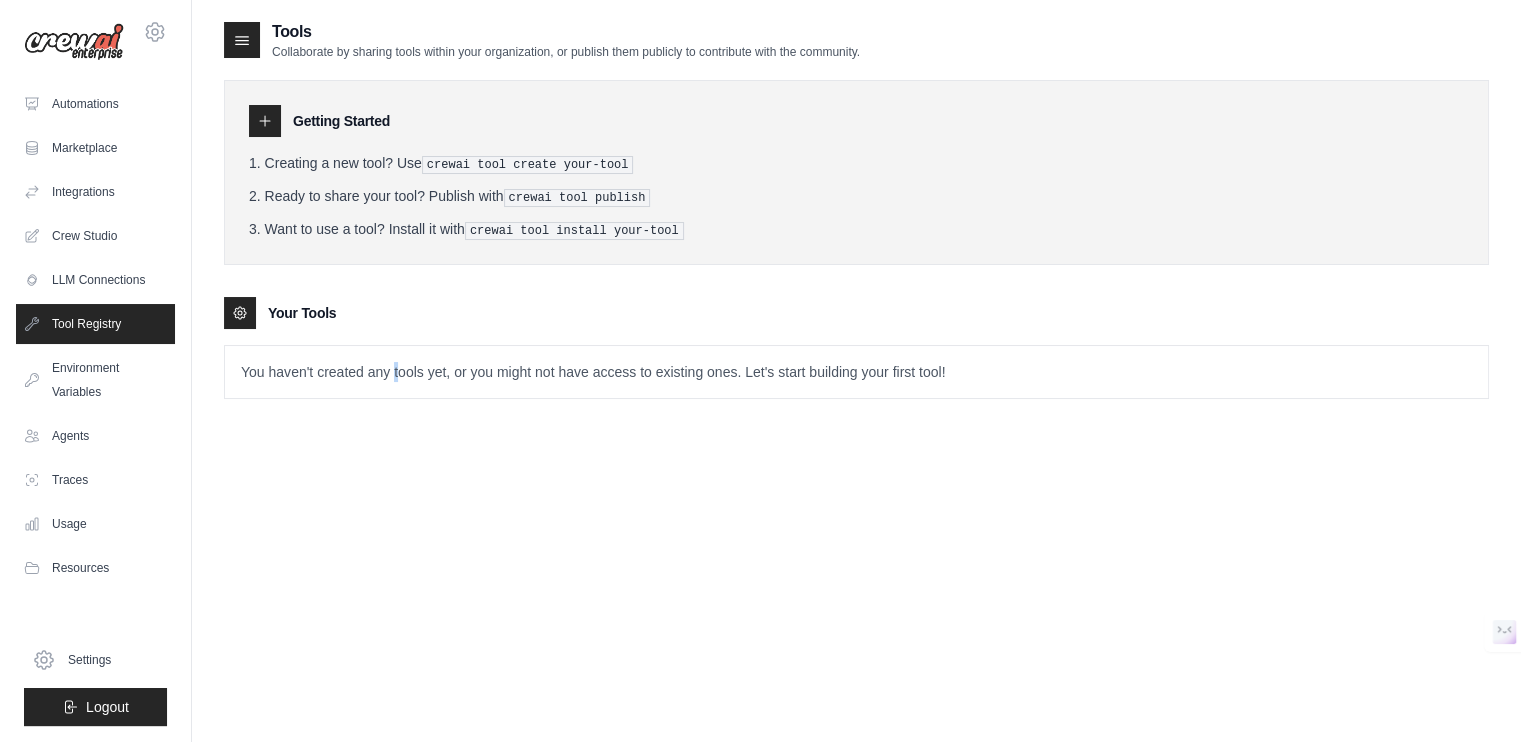 drag, startPoint x: 392, startPoint y: 390, endPoint x: 367, endPoint y: 334, distance: 61.326992 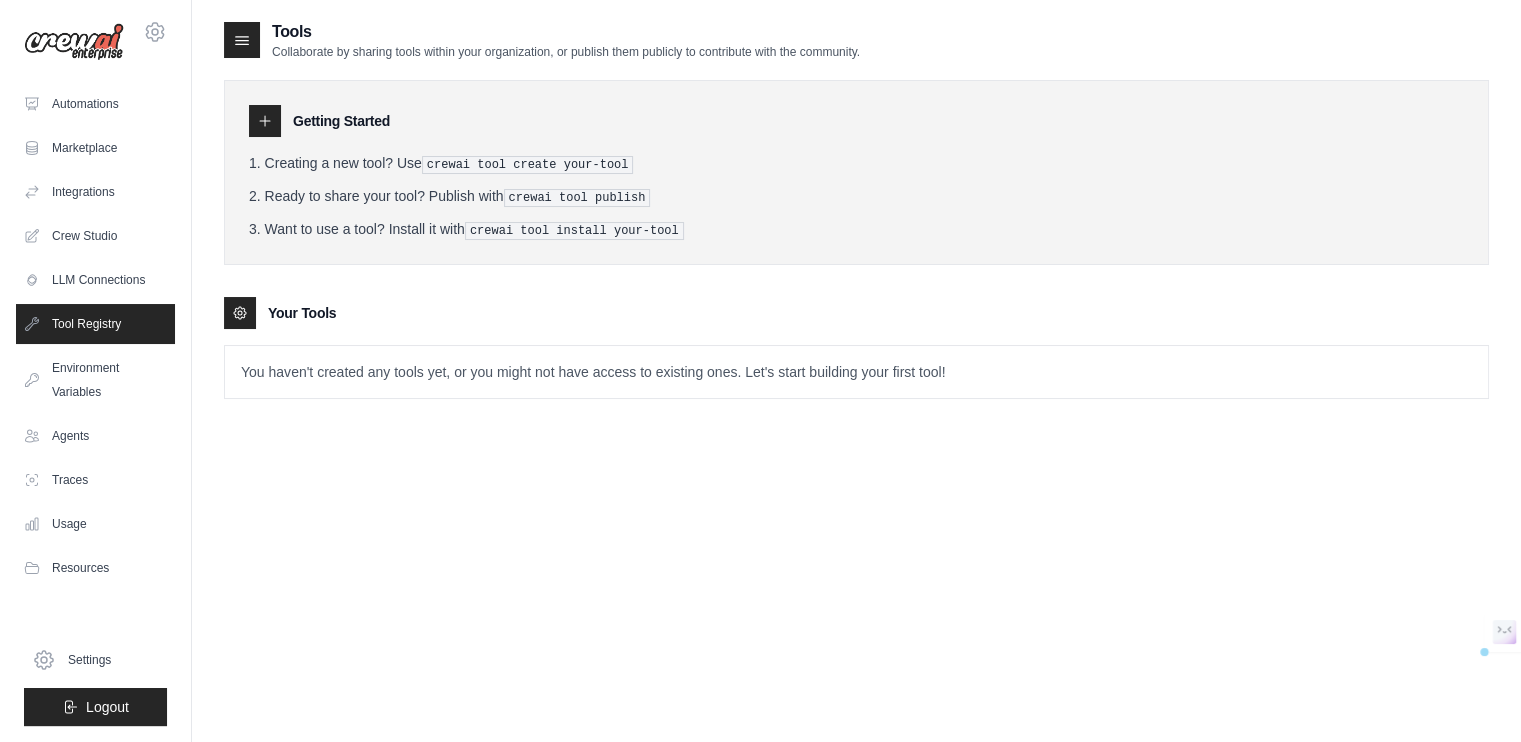 drag, startPoint x: 317, startPoint y: 117, endPoint x: 208, endPoint y: 105, distance: 109.65856 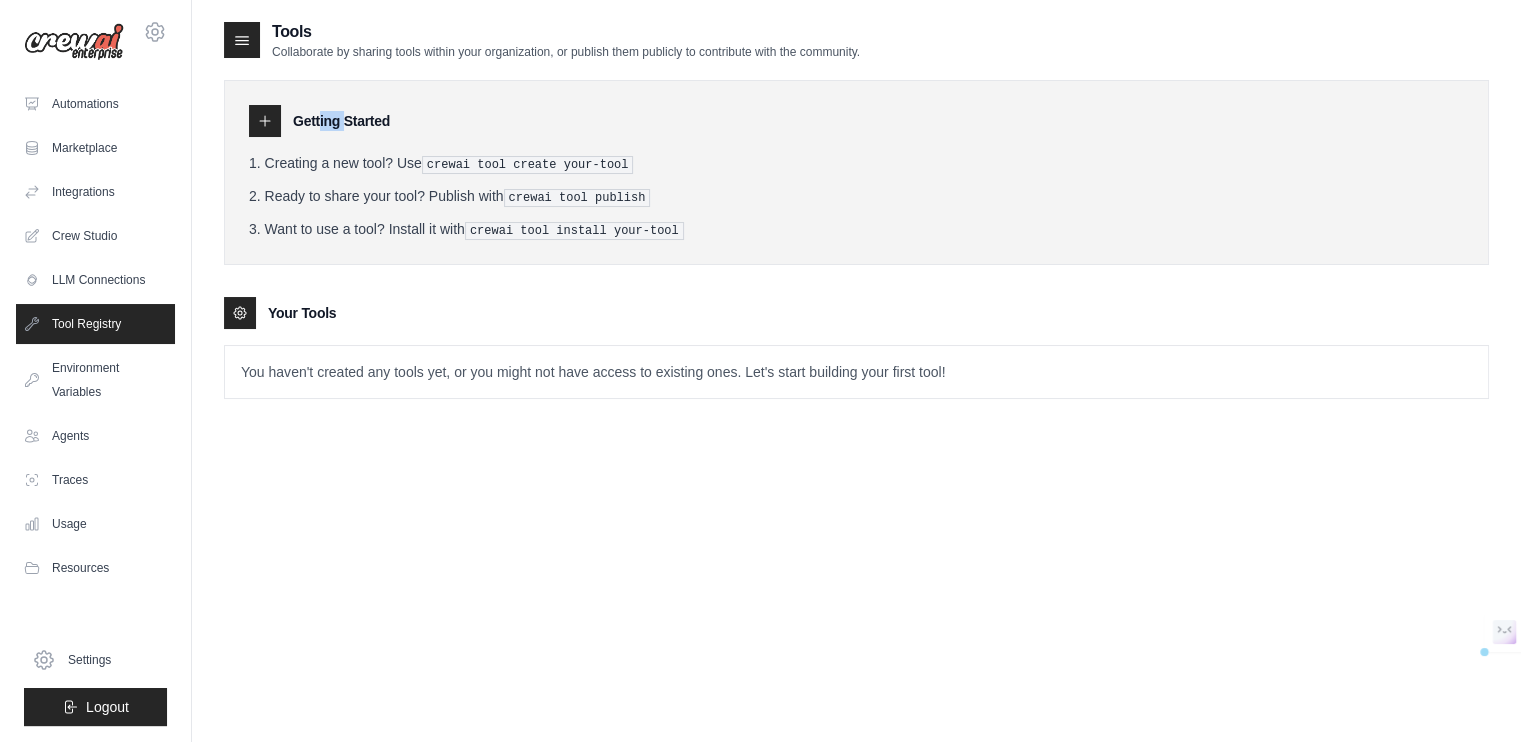 drag, startPoint x: 281, startPoint y: 113, endPoint x: 467, endPoint y: 113, distance: 186 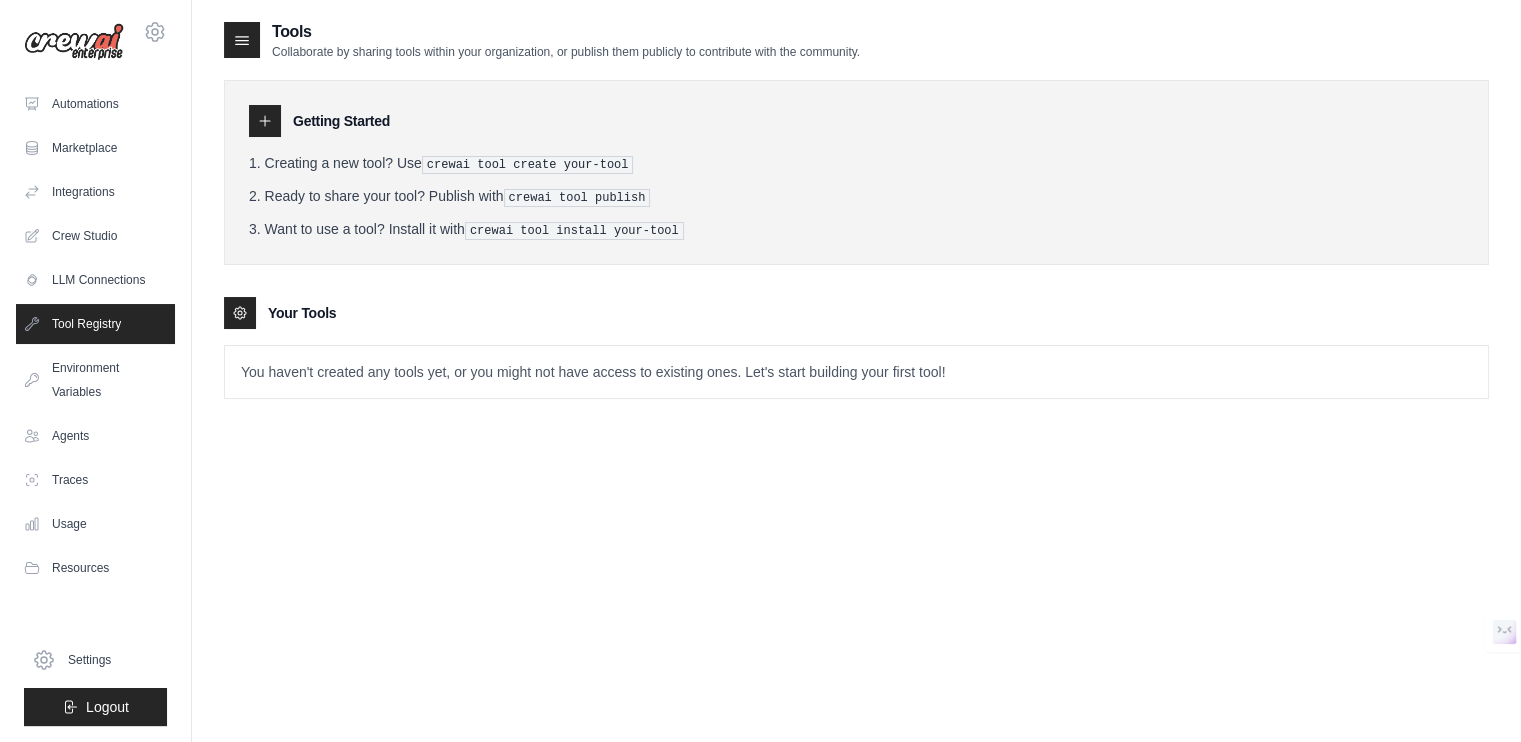 click on "crewai tool create your-tool" at bounding box center (528, 165) 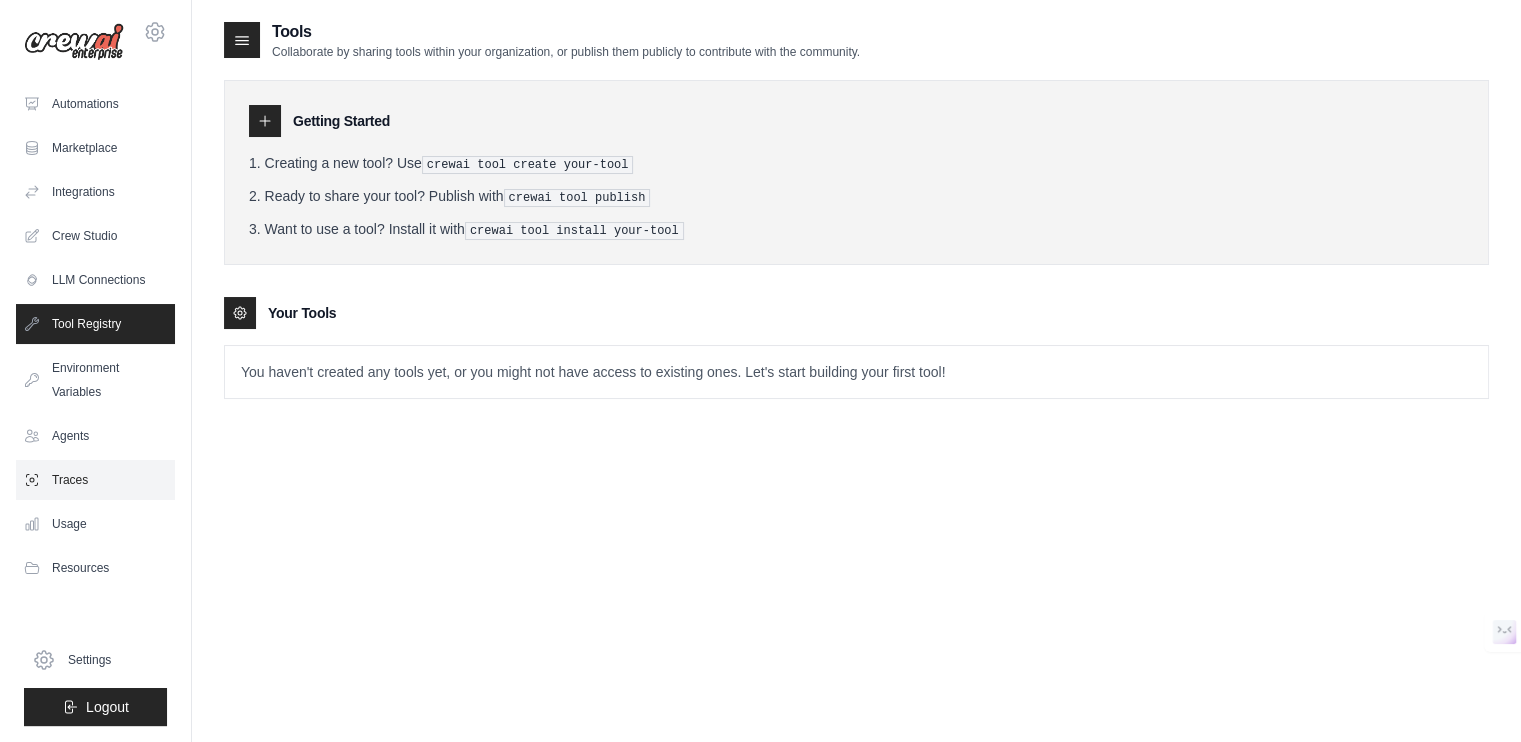click on "Traces" at bounding box center [95, 480] 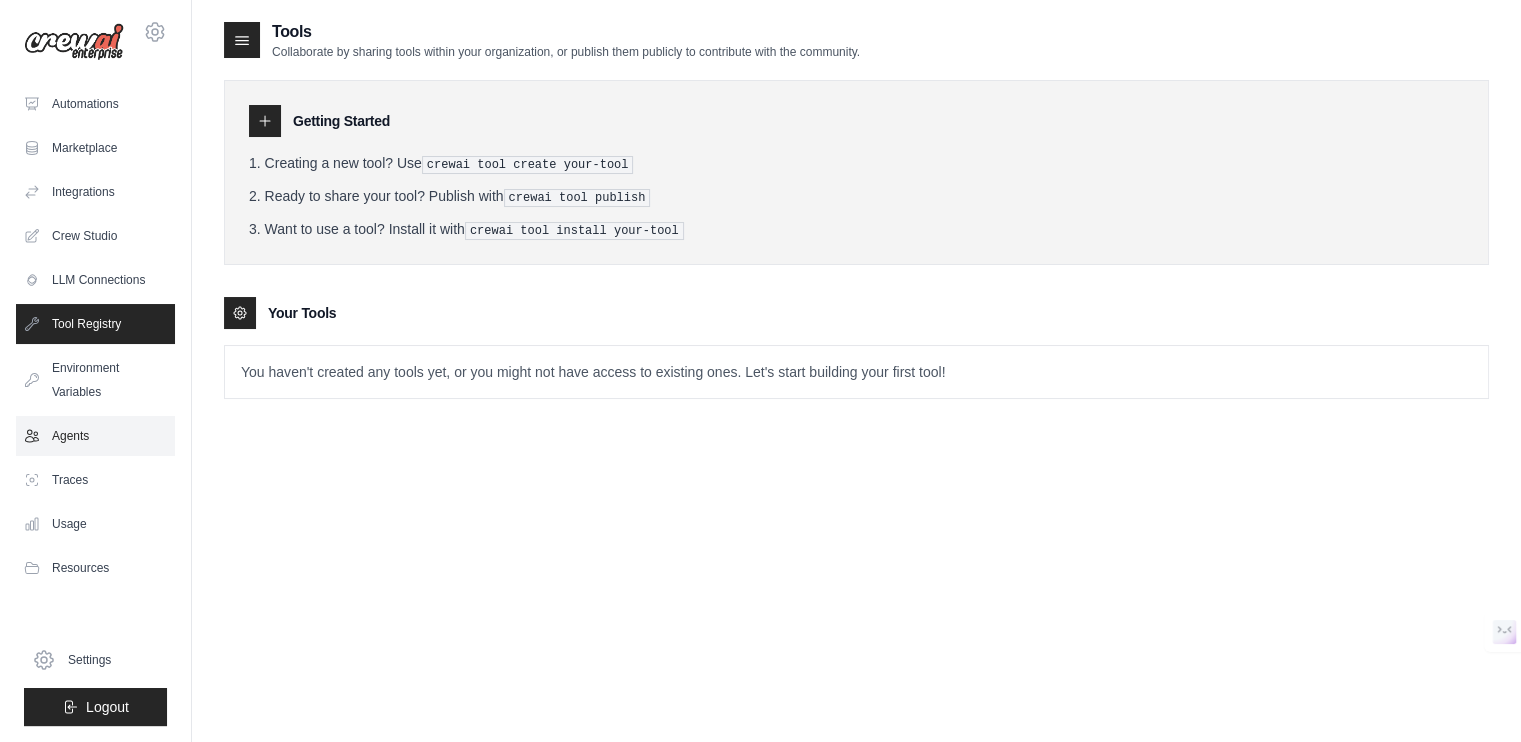 click on "Agents" at bounding box center (95, 436) 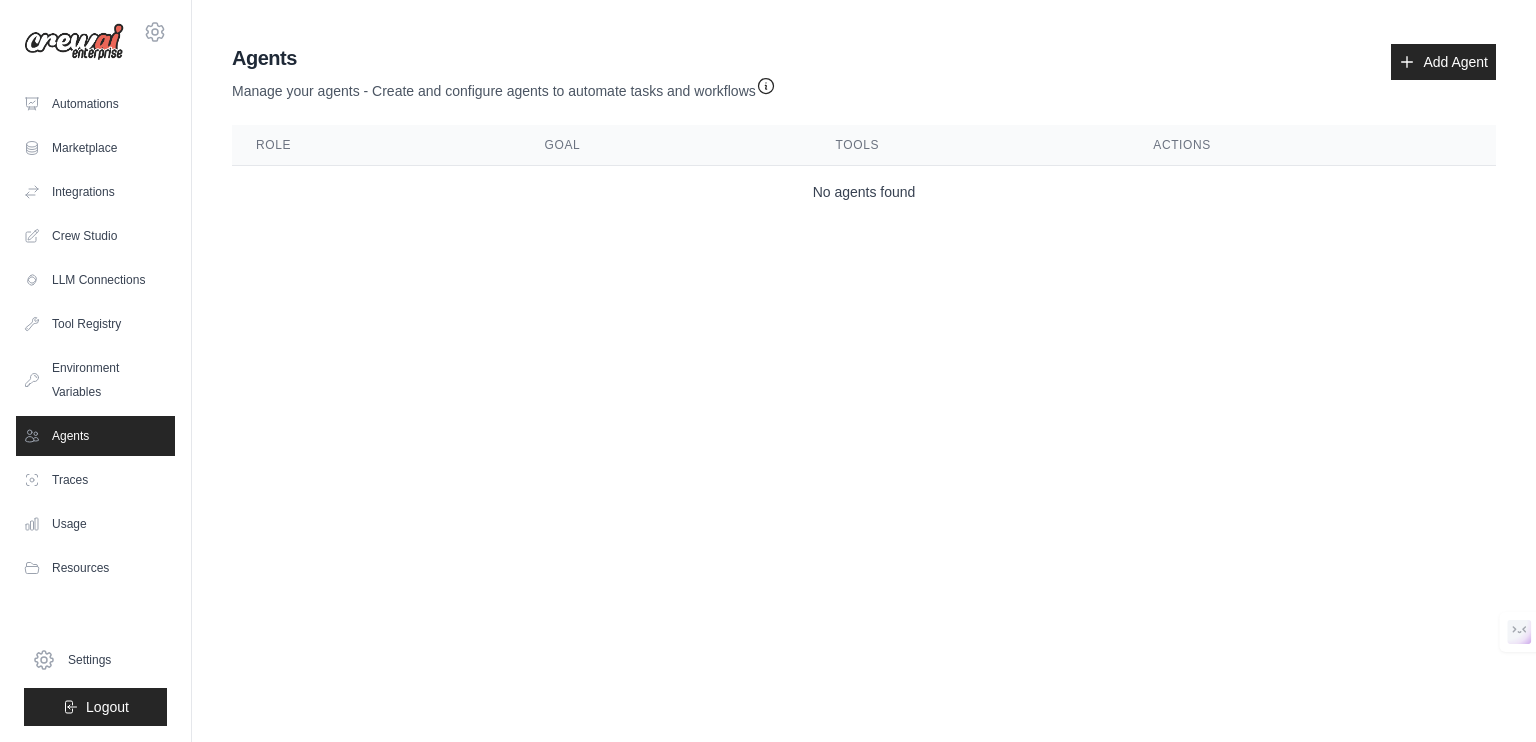 click on "Agents" at bounding box center [95, 436] 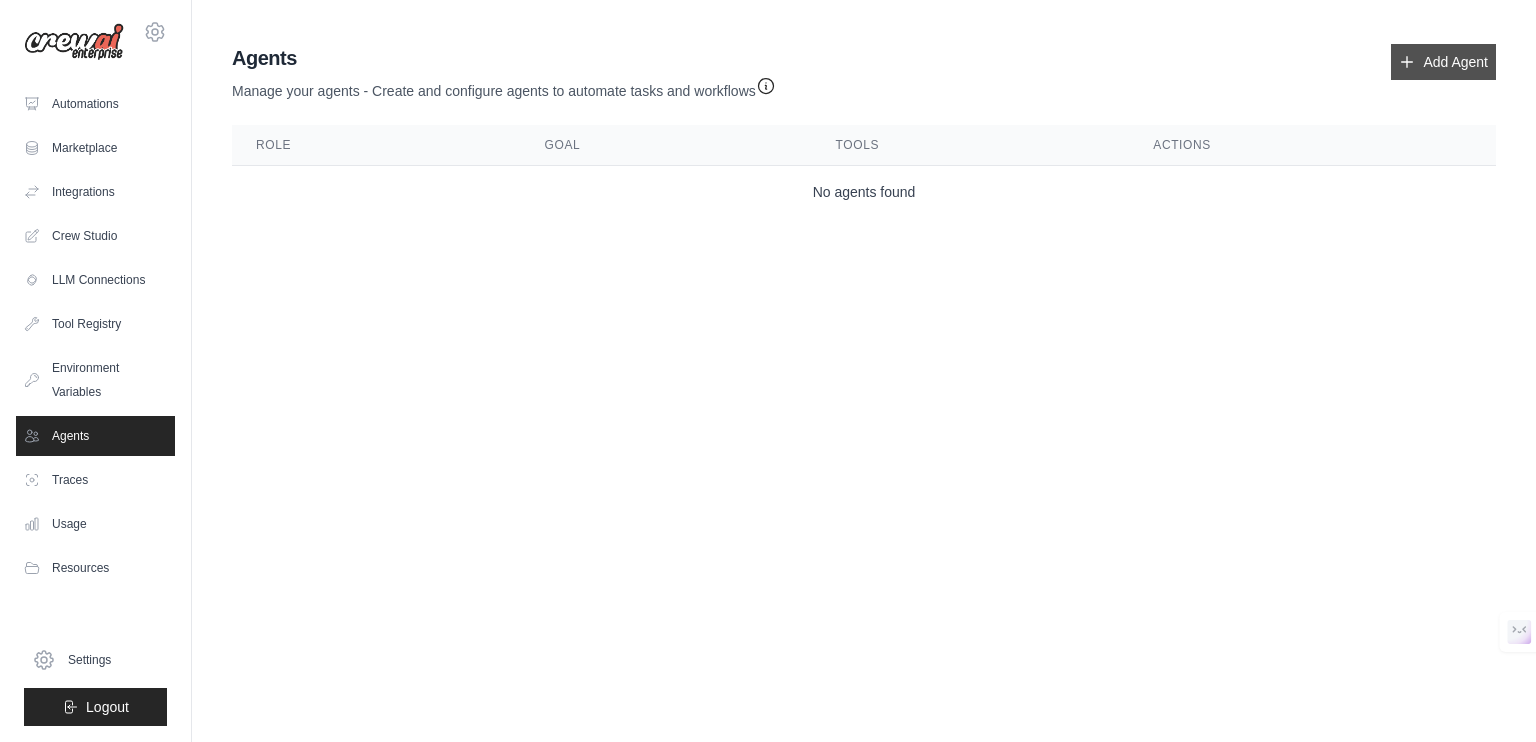 click on "Add Agent" at bounding box center (1443, 62) 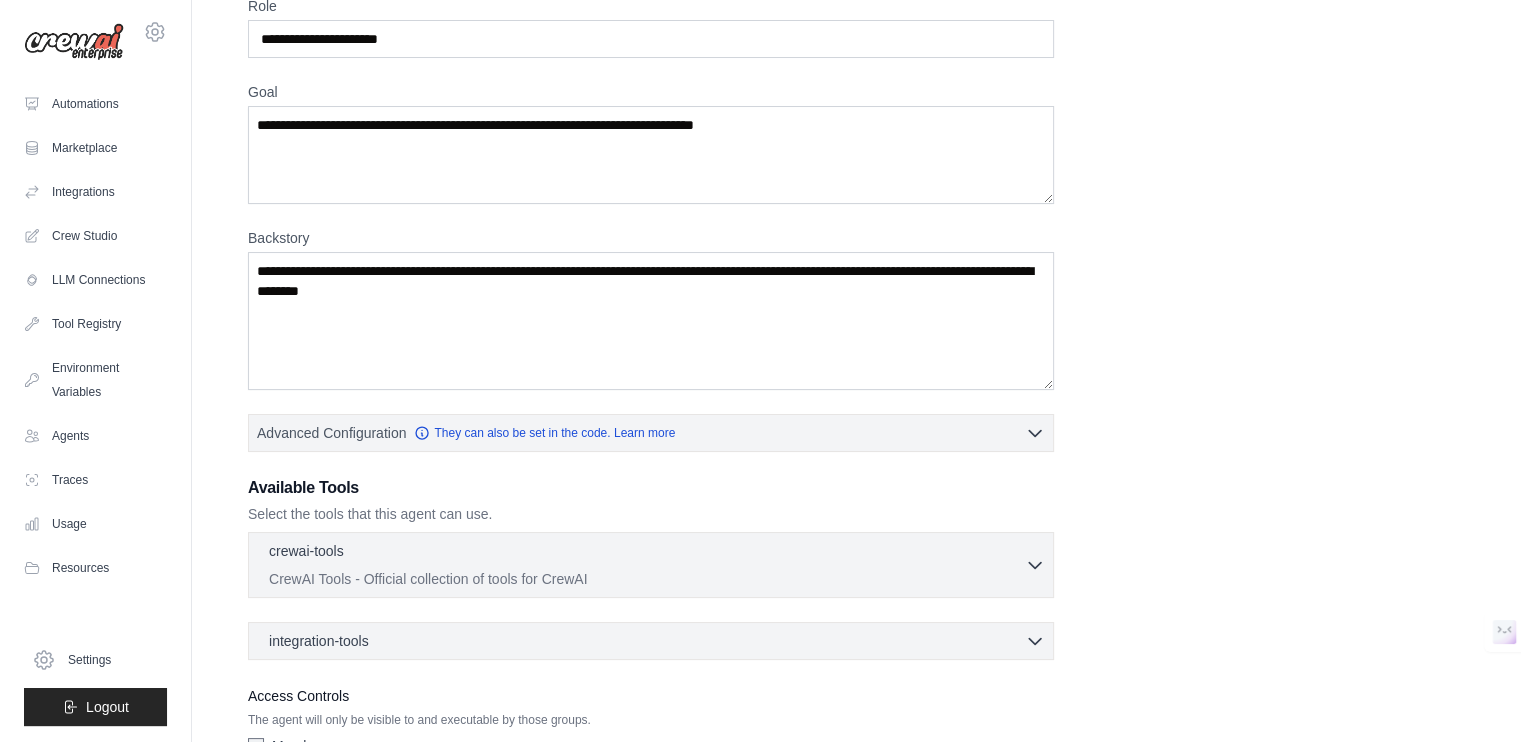 scroll, scrollTop: 237, scrollLeft: 0, axis: vertical 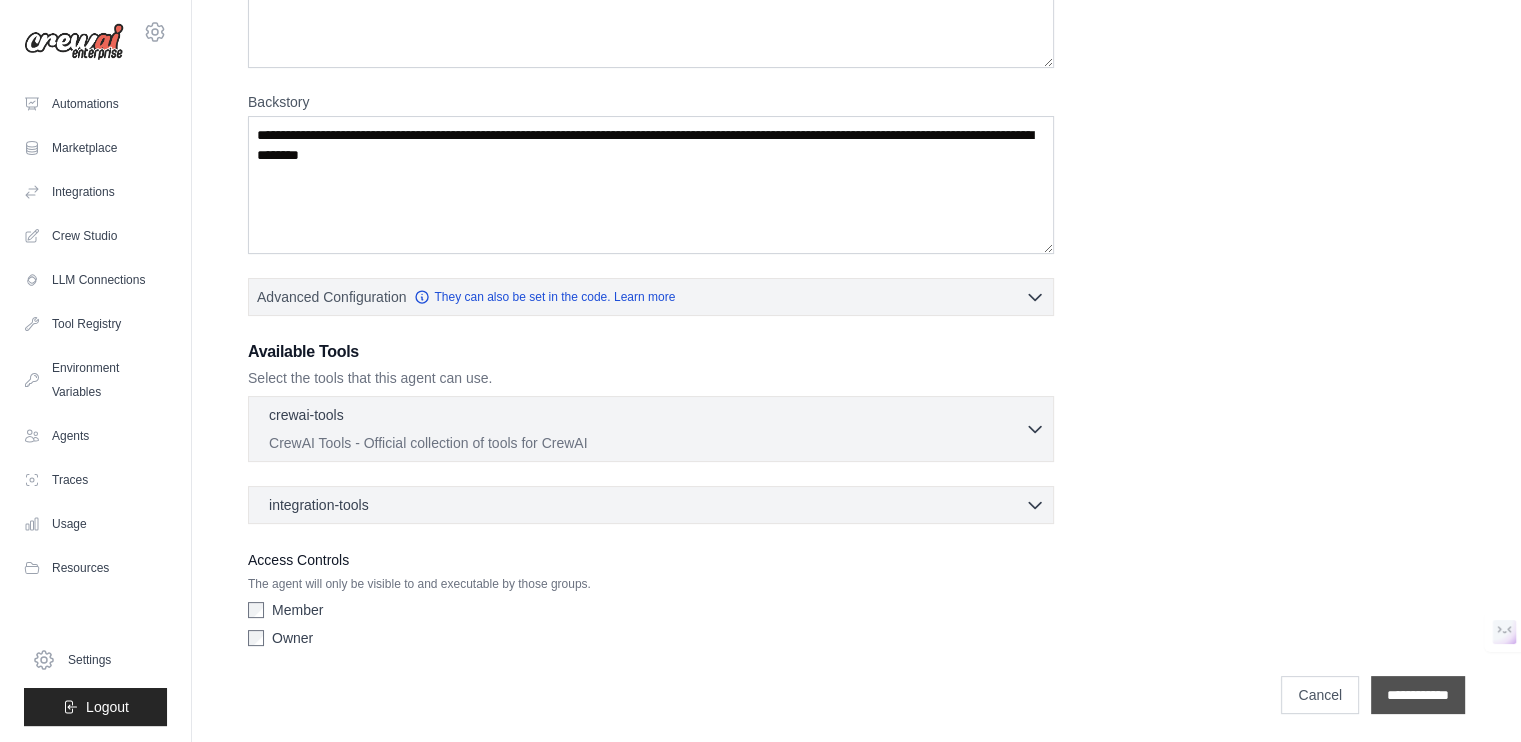 click on "**********" at bounding box center (1418, 695) 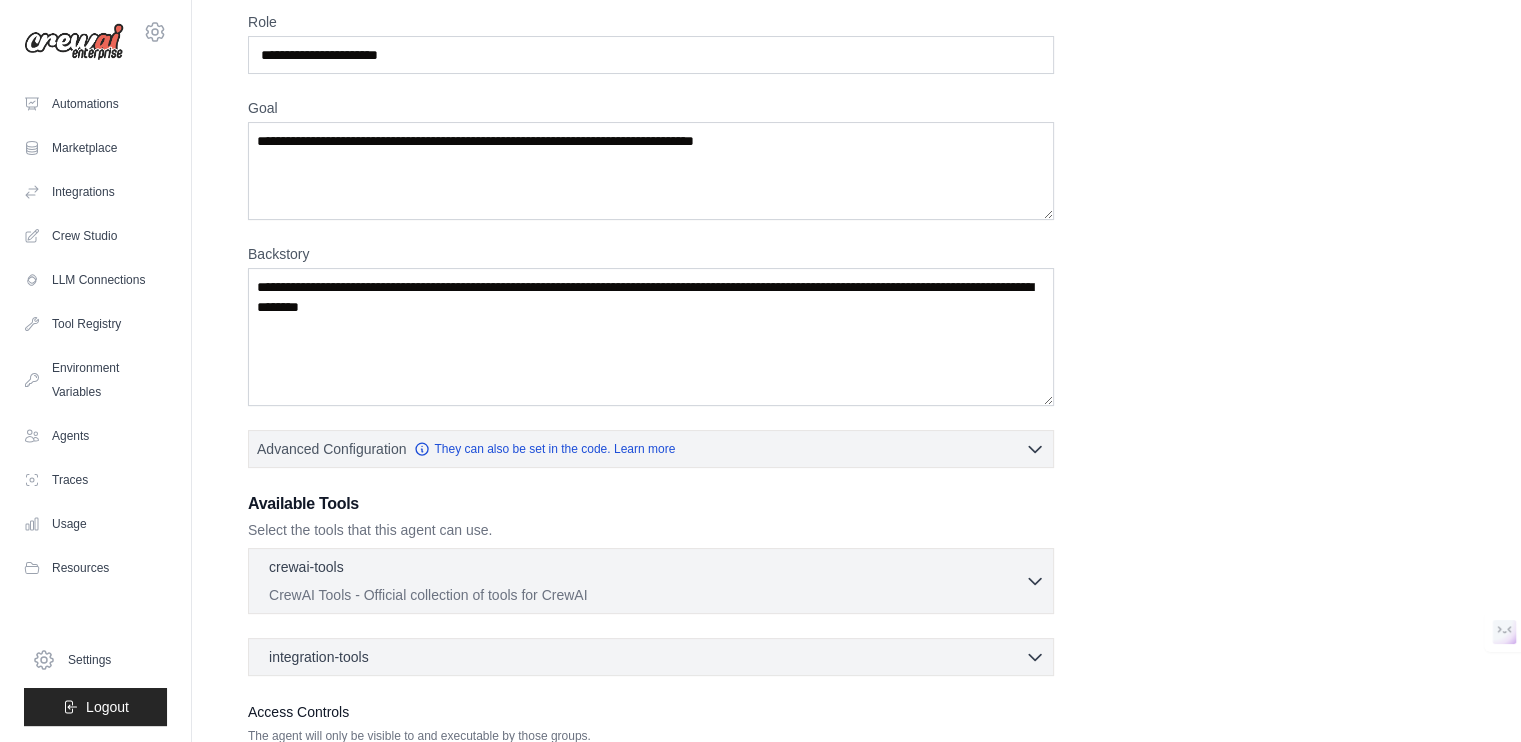 scroll, scrollTop: 0, scrollLeft: 0, axis: both 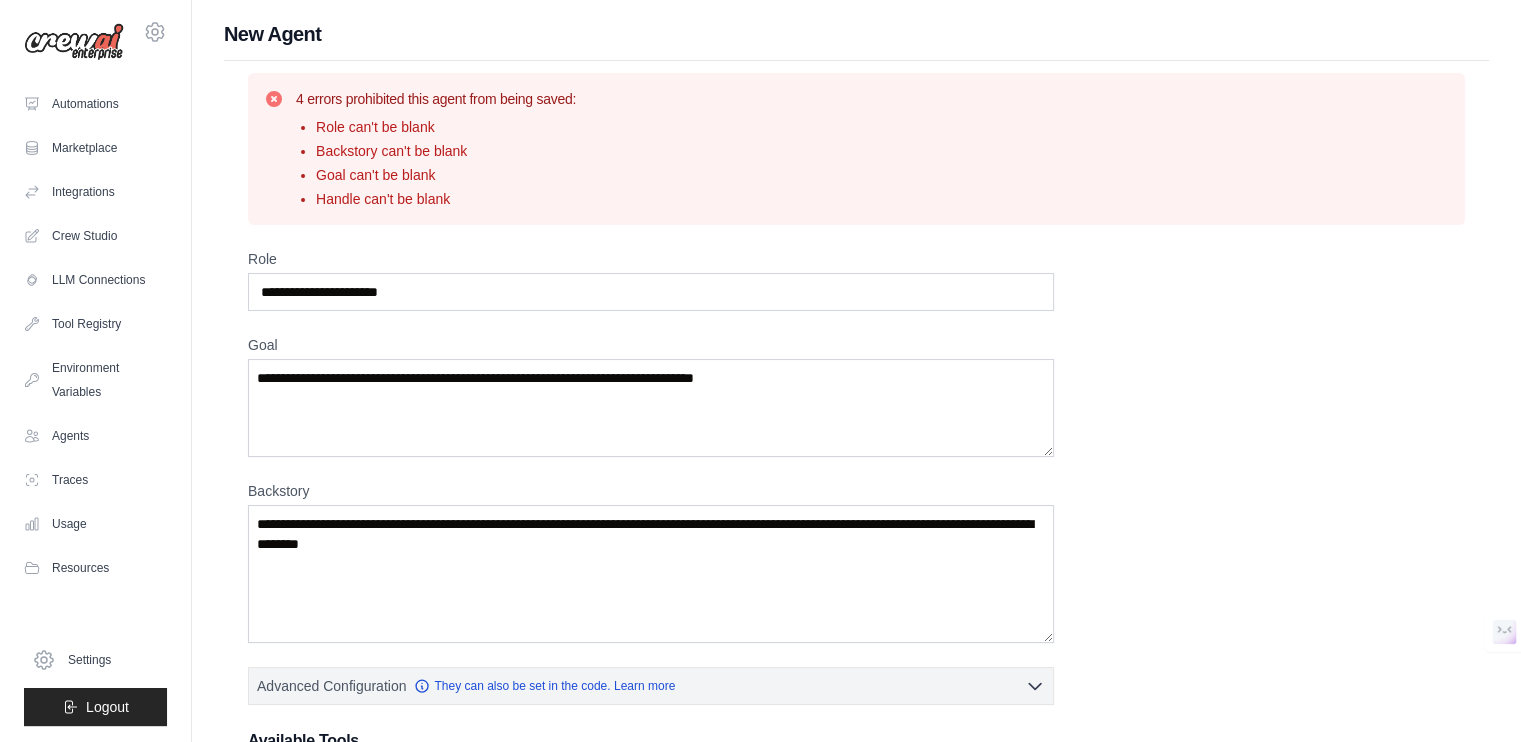 click on "Role
Goal
Backstory
Advanced Configuration
They can also be set in the code. Learn more
Enable reasoning" at bounding box center (856, 647) 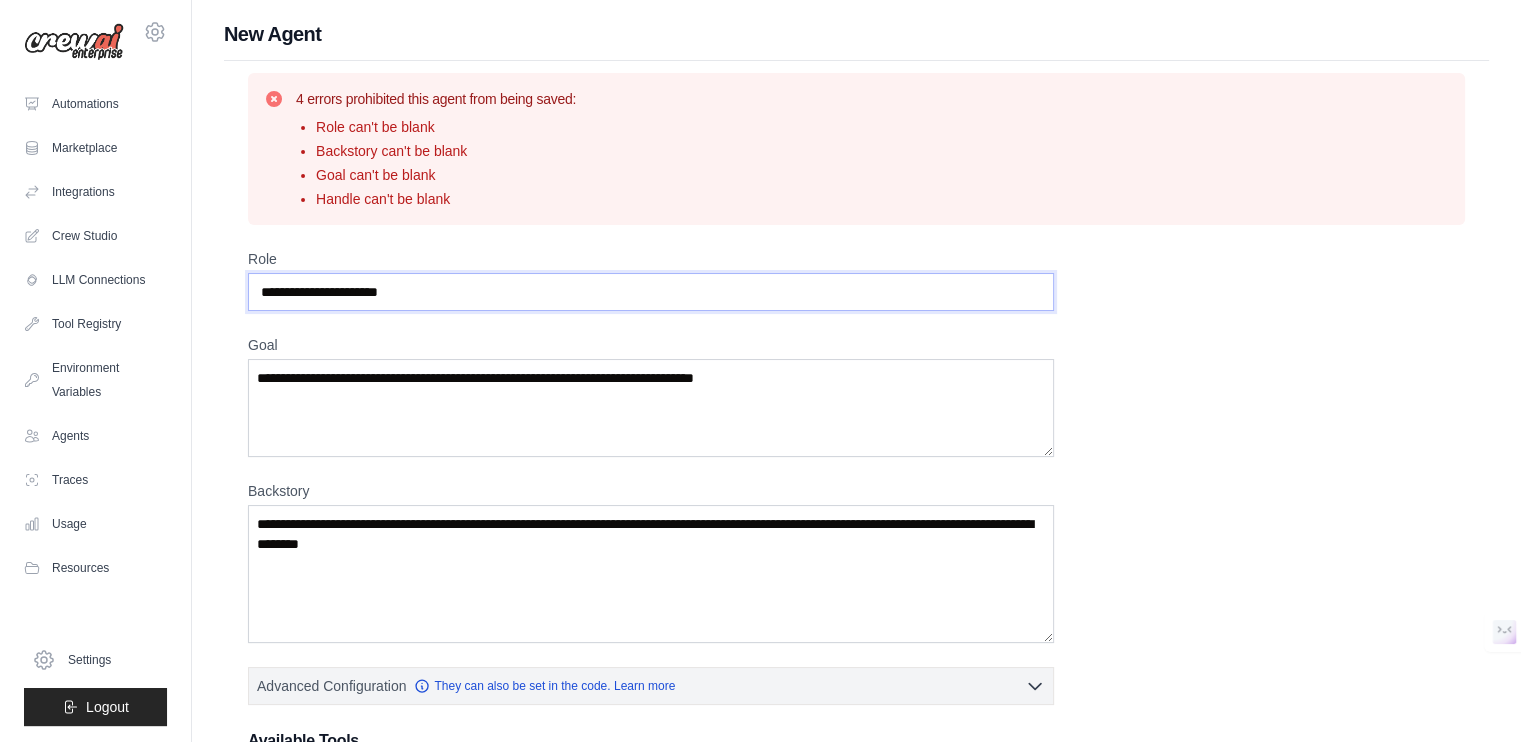 click on "Role" at bounding box center [651, 292] 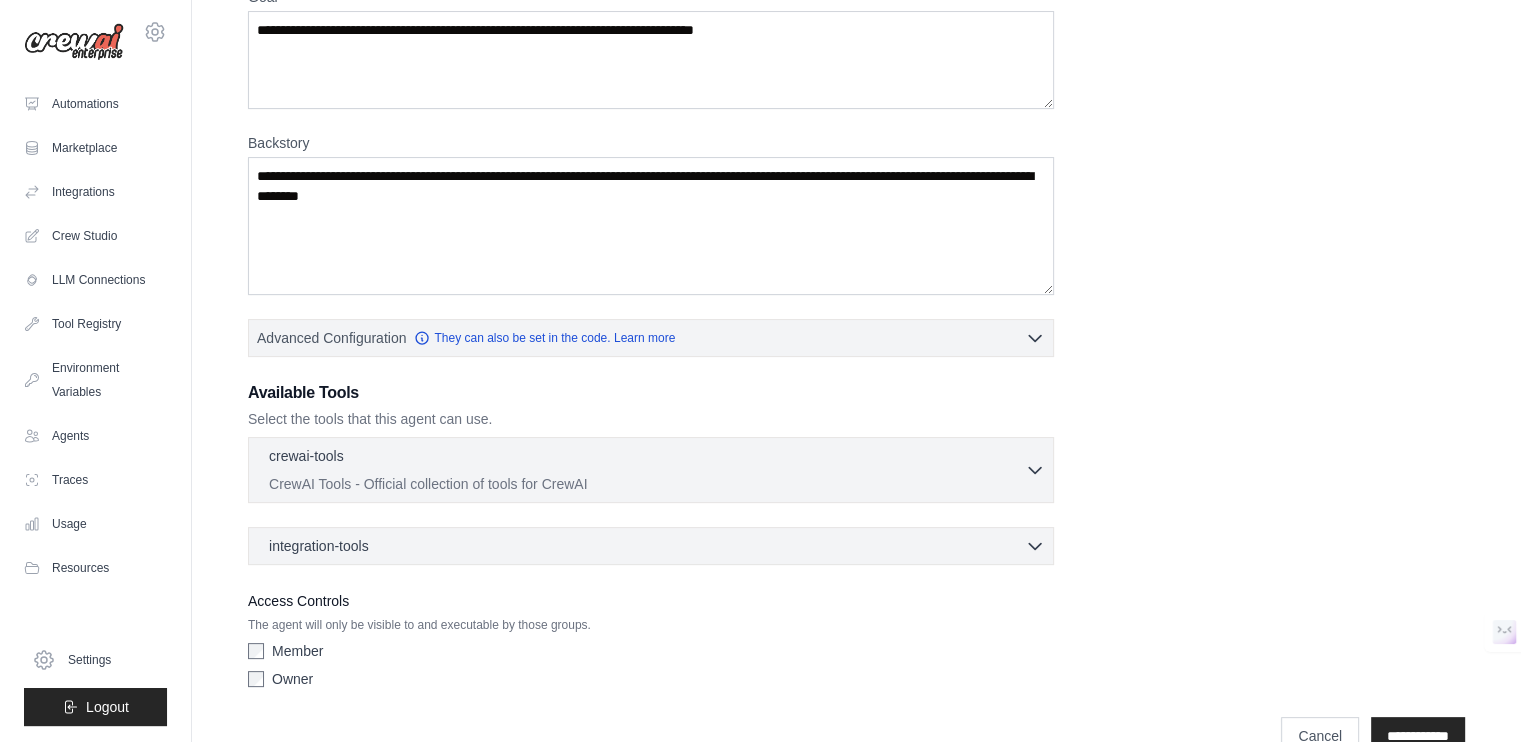 scroll, scrollTop: 389, scrollLeft: 0, axis: vertical 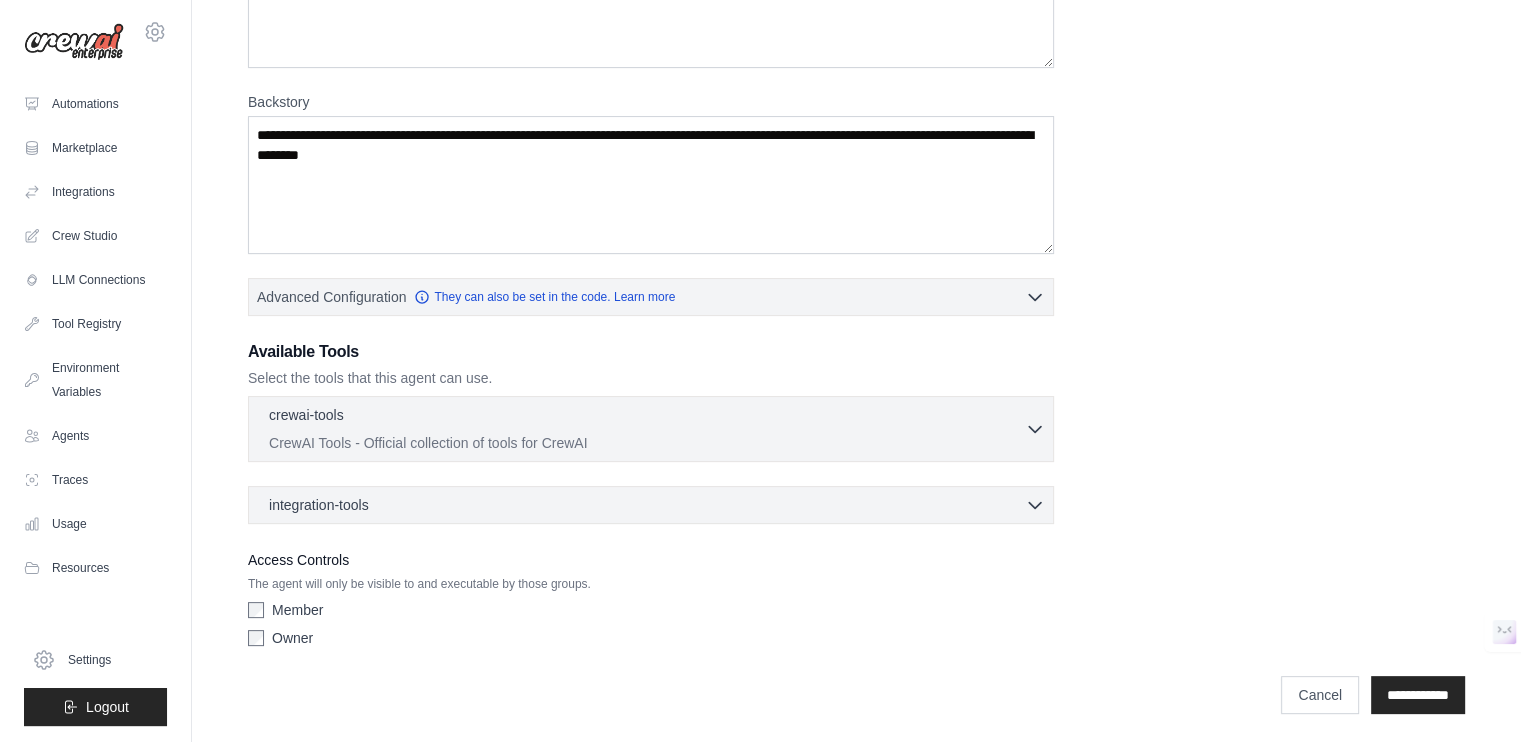 click on "CrewAI Tools - Official collection of tools for CrewAI" at bounding box center [647, 443] 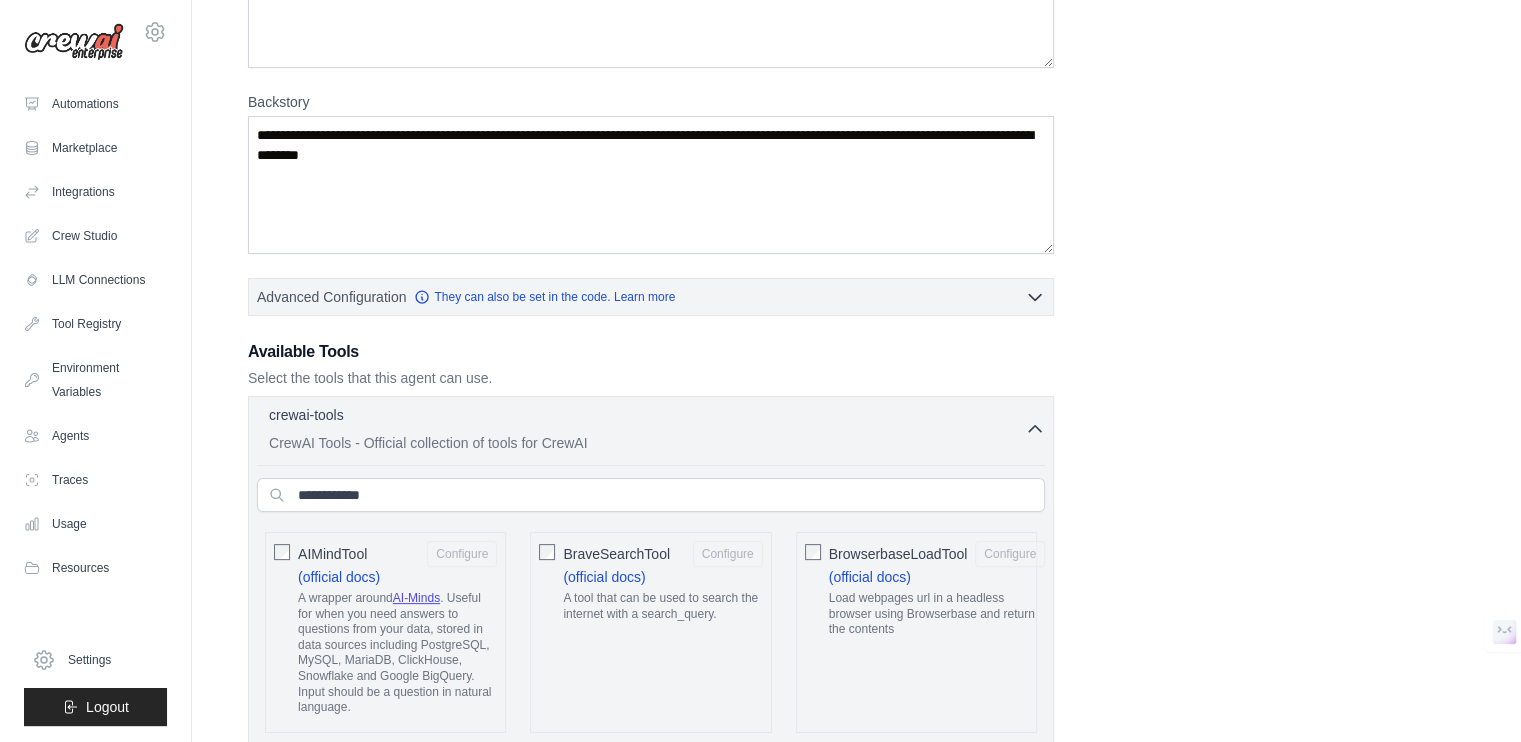 click on "crewai-tools
0 selected
CrewAI Tools - Official collection of tools for CrewAI" at bounding box center (647, 429) 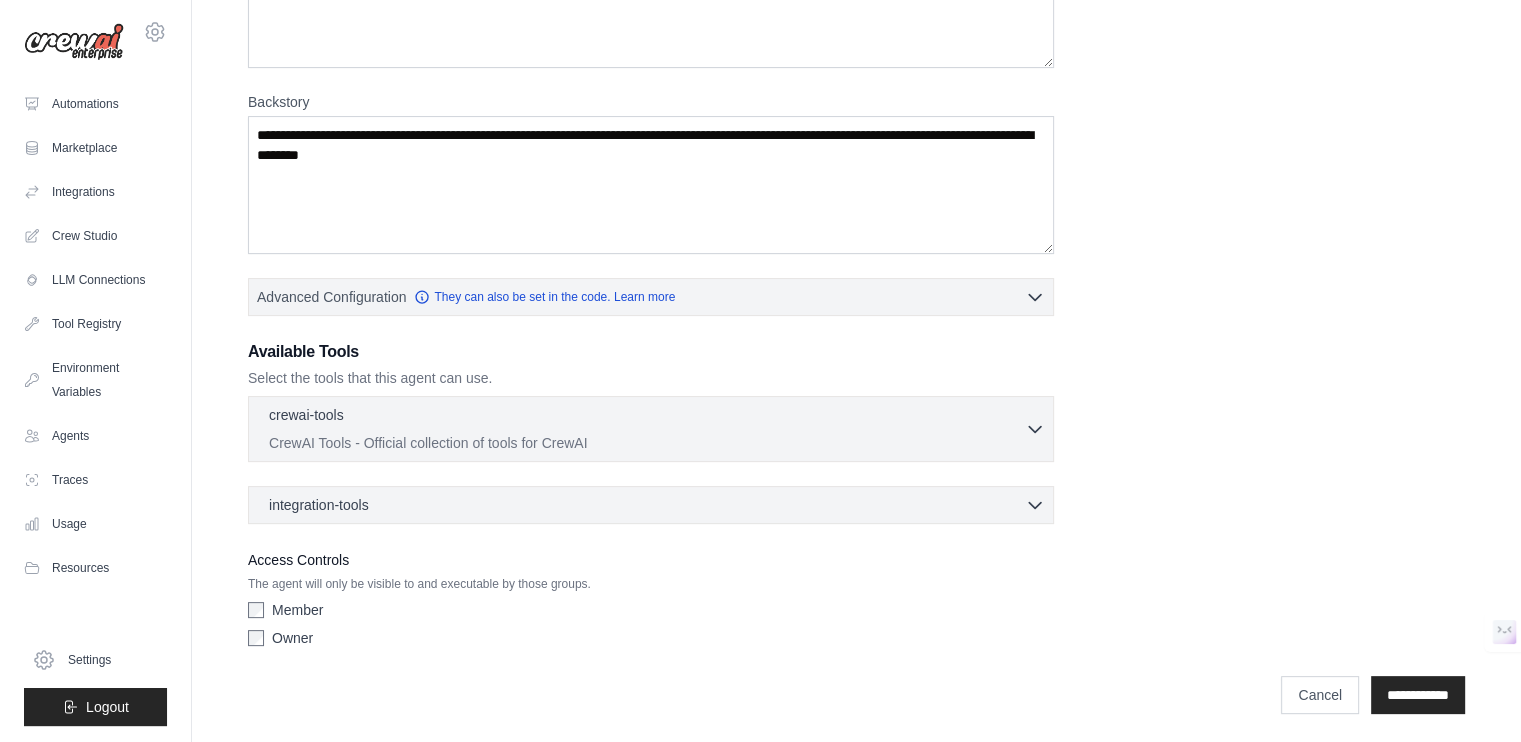 click on "crewai-tools
0 selected
CrewAI Tools - Official collection of tools for CrewAI
AIMindTool (official docs)" at bounding box center (651, 429) 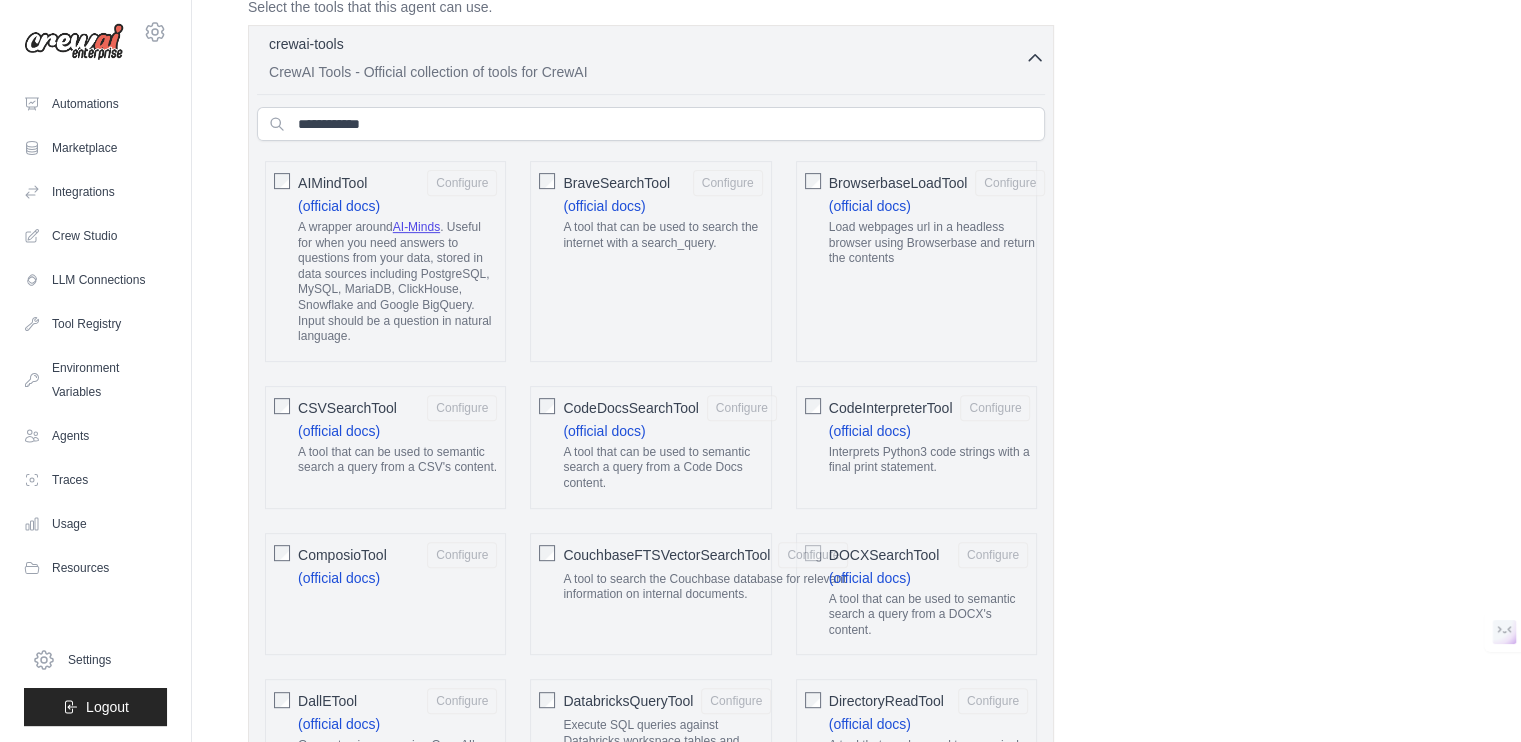 scroll, scrollTop: 789, scrollLeft: 0, axis: vertical 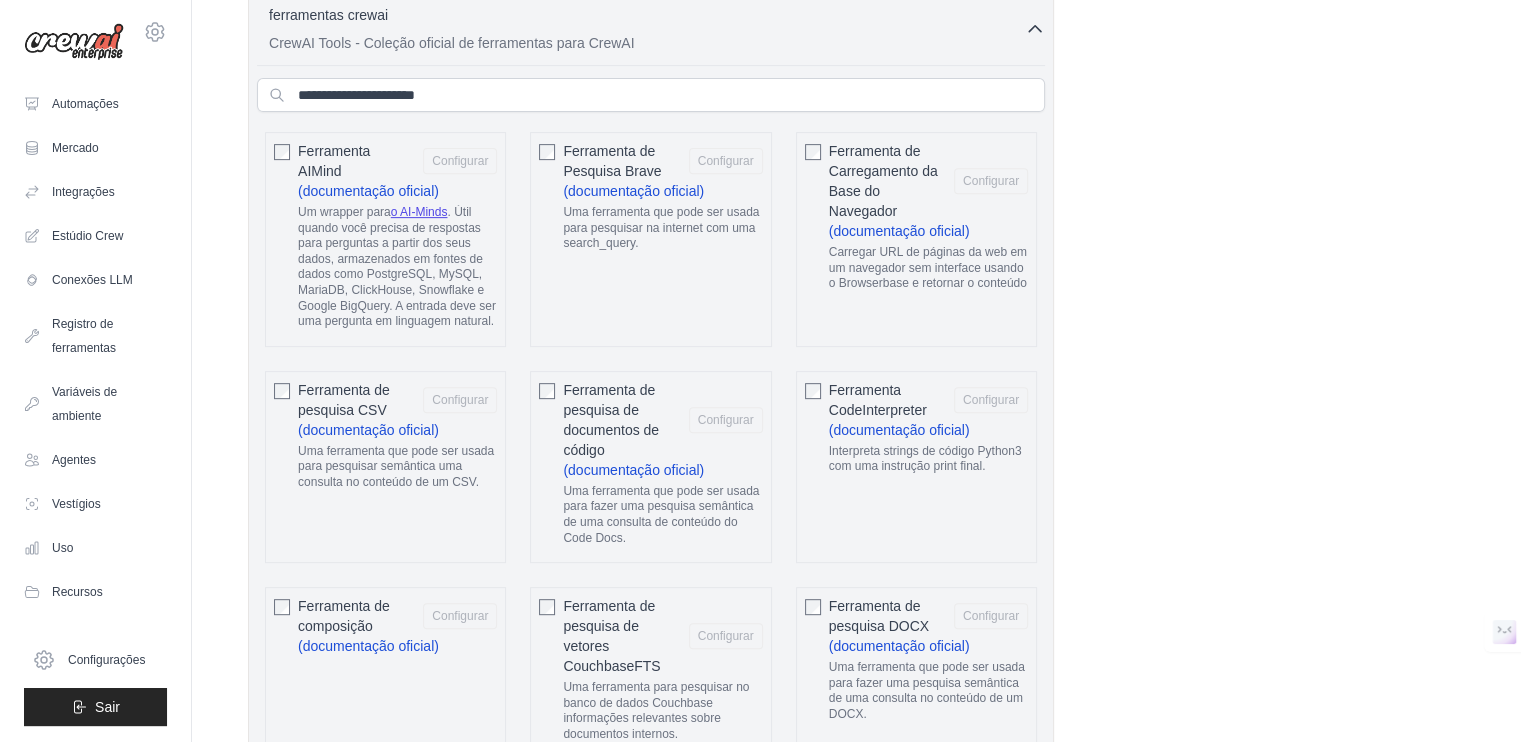 drag, startPoint x: 1235, startPoint y: 303, endPoint x: 1208, endPoint y: 314, distance: 29.15476 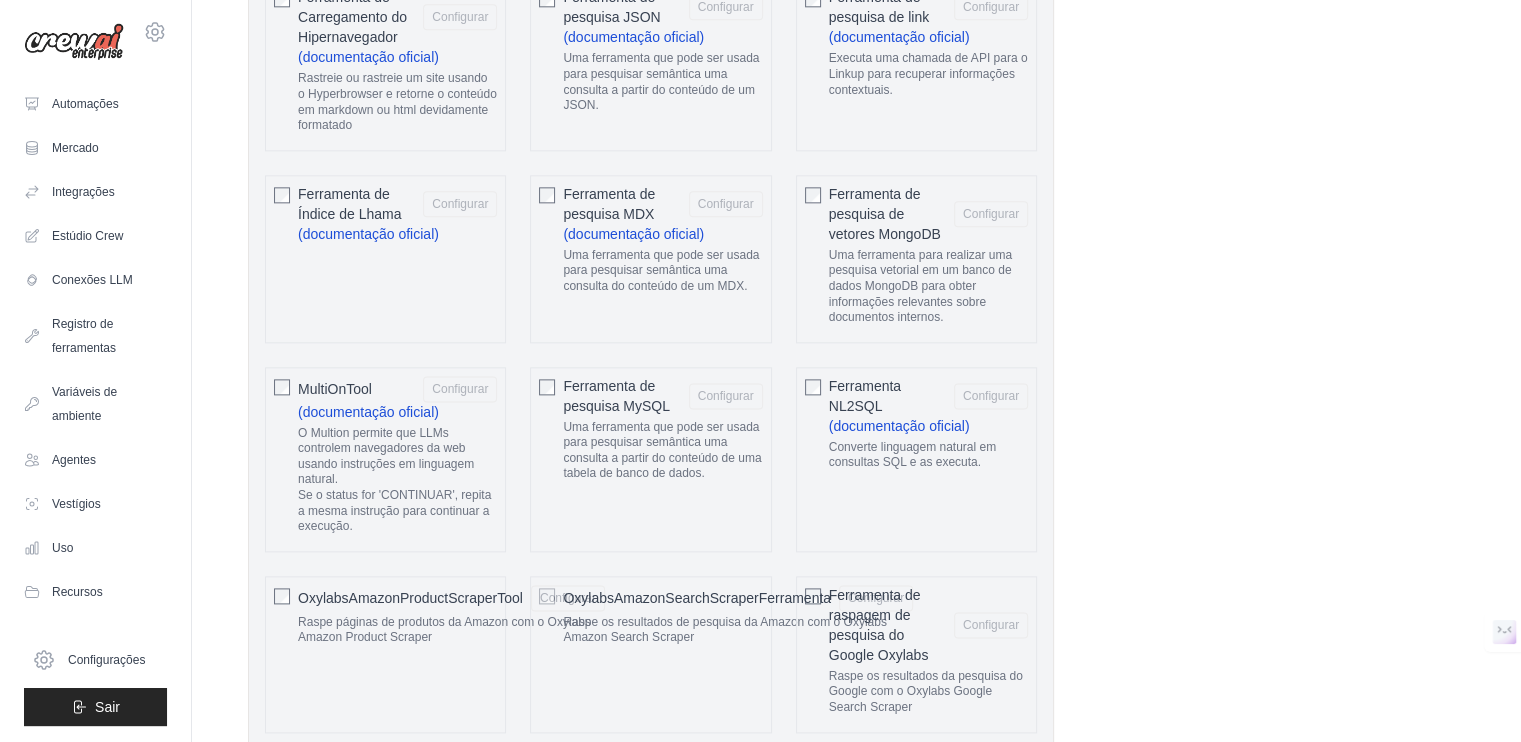 scroll, scrollTop: 2489, scrollLeft: 0, axis: vertical 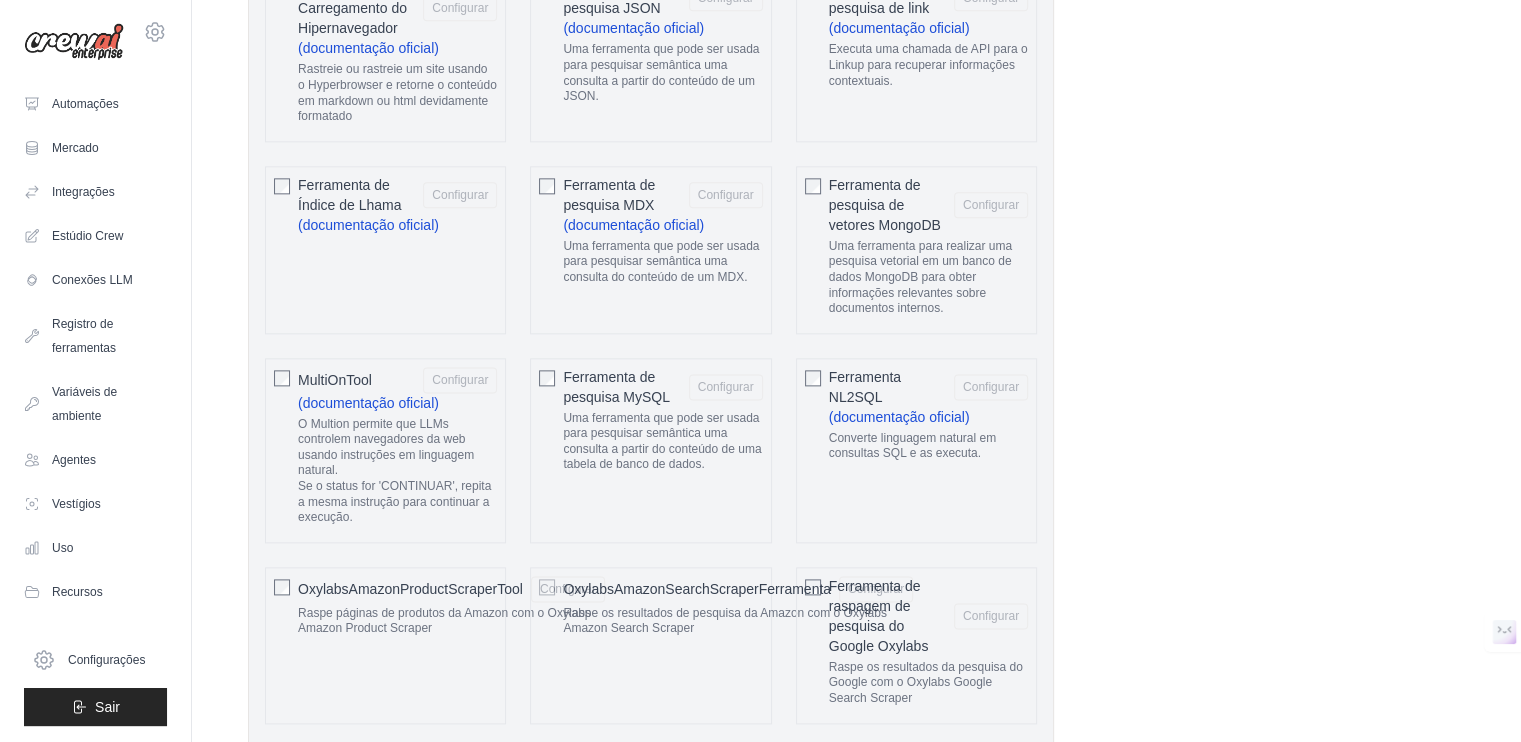 click on "Ferramenta de pesquisa MySQL
Configurar
Uma ferramenta que pode ser usada para pesquisar semântica uma consulta a partir do conteúdo de uma tabela de banco de dados." 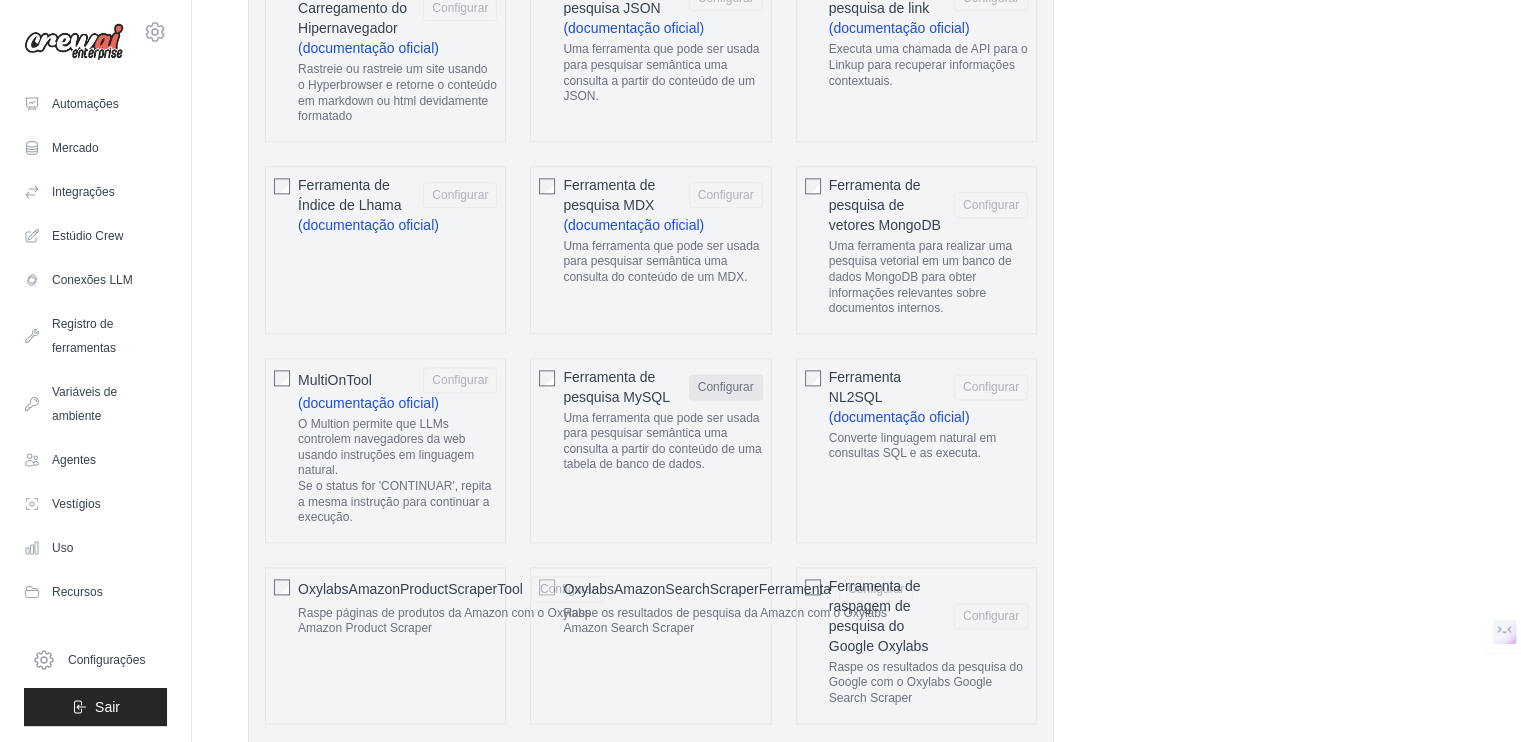 click on "Configurar" 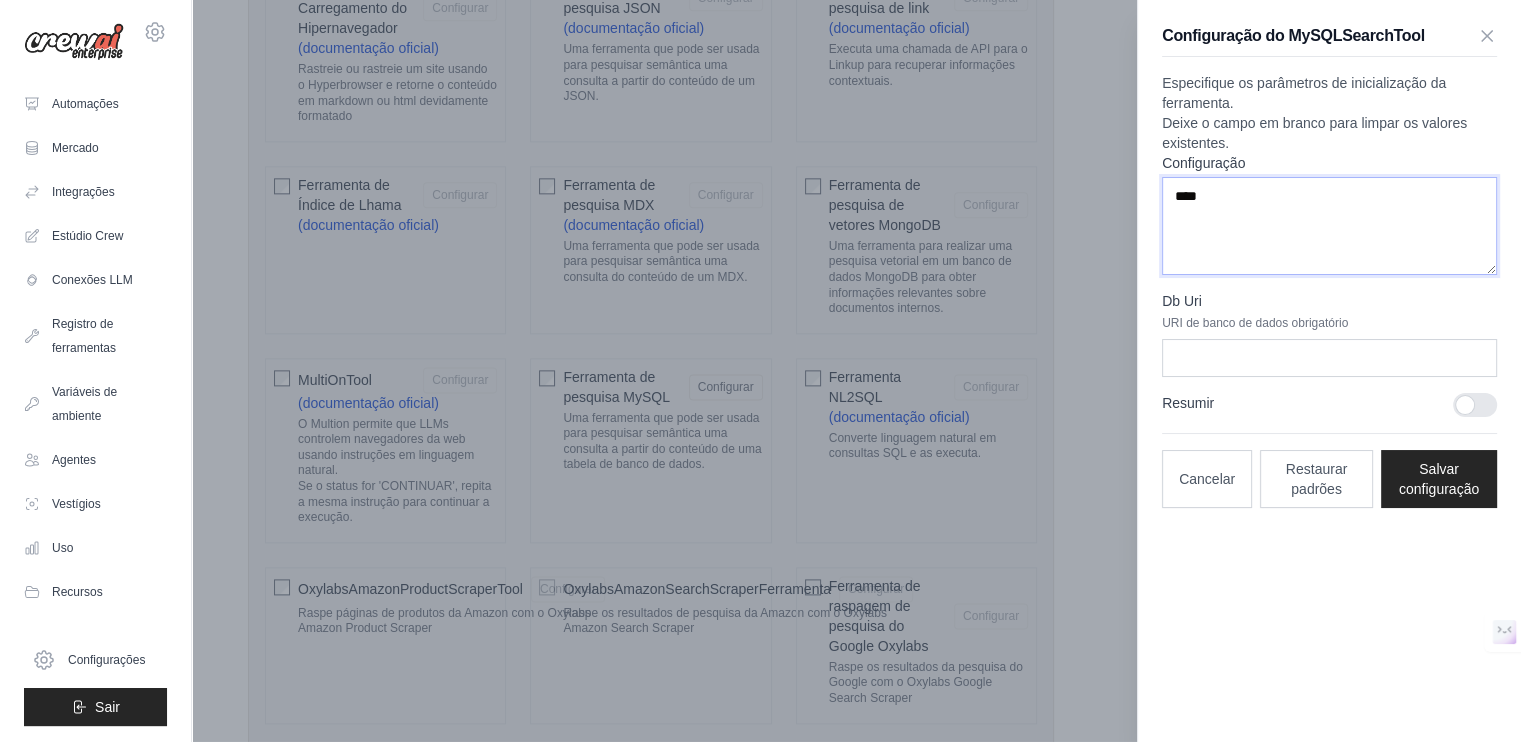 click on "****" at bounding box center [1329, 226] 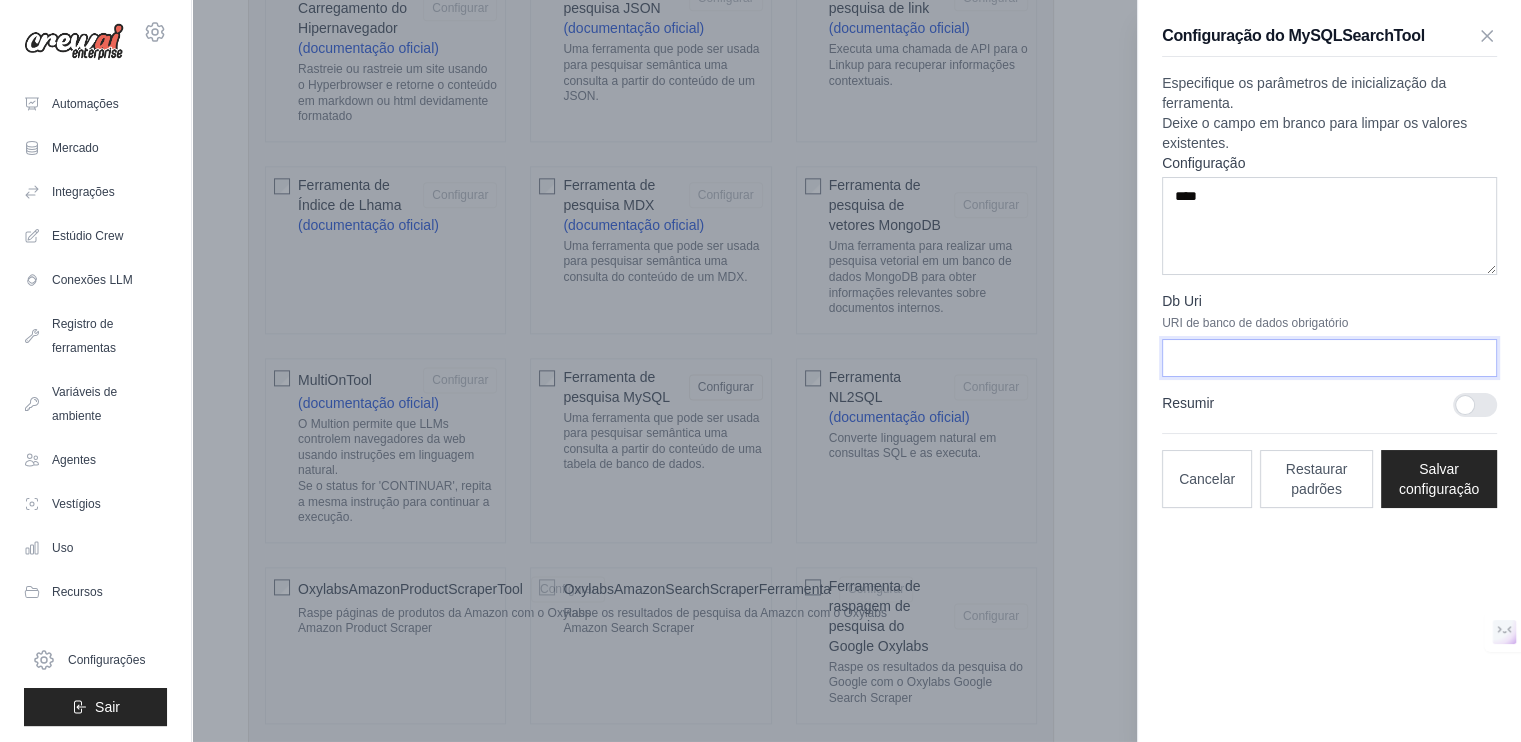 click on "Db Uri" at bounding box center [1329, 358] 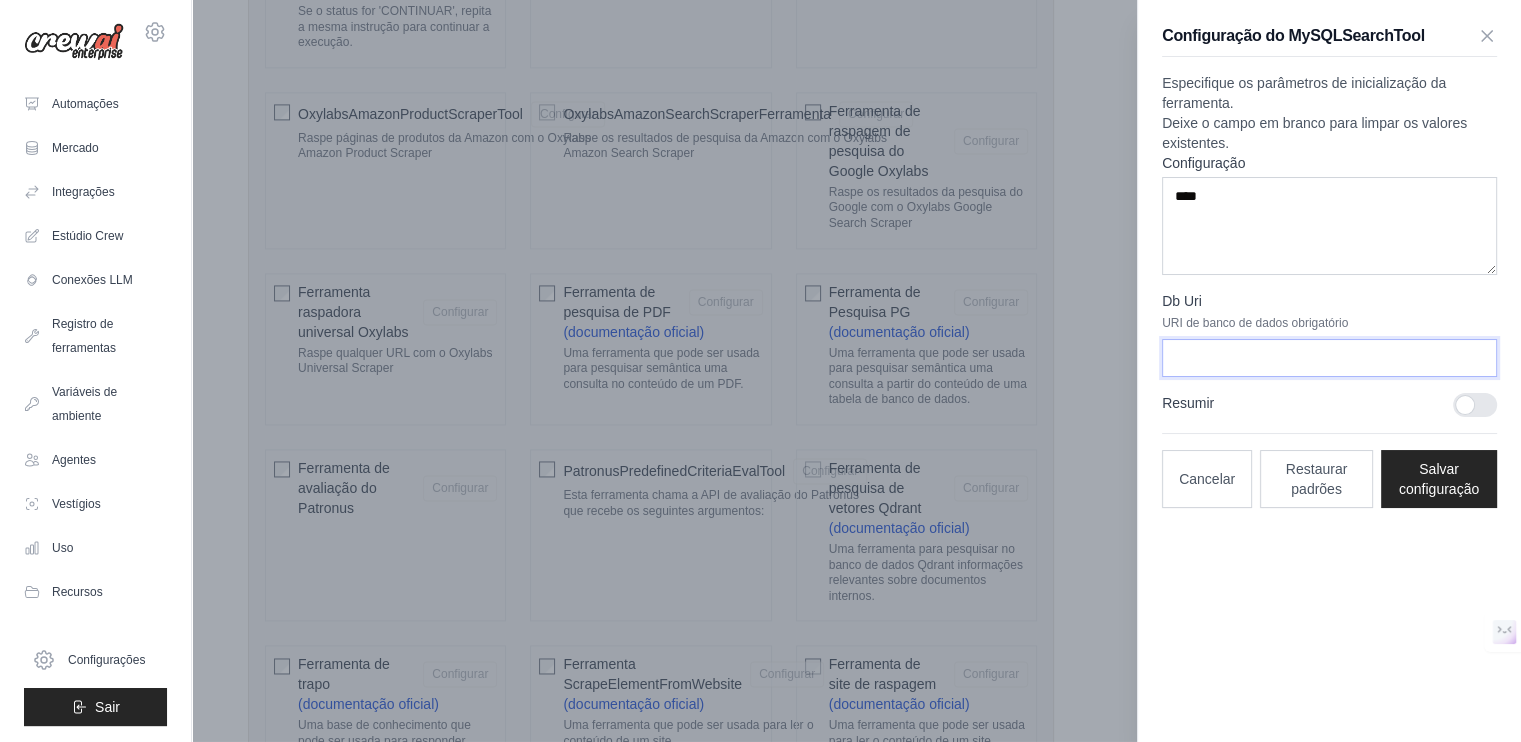 scroll, scrollTop: 2989, scrollLeft: 0, axis: vertical 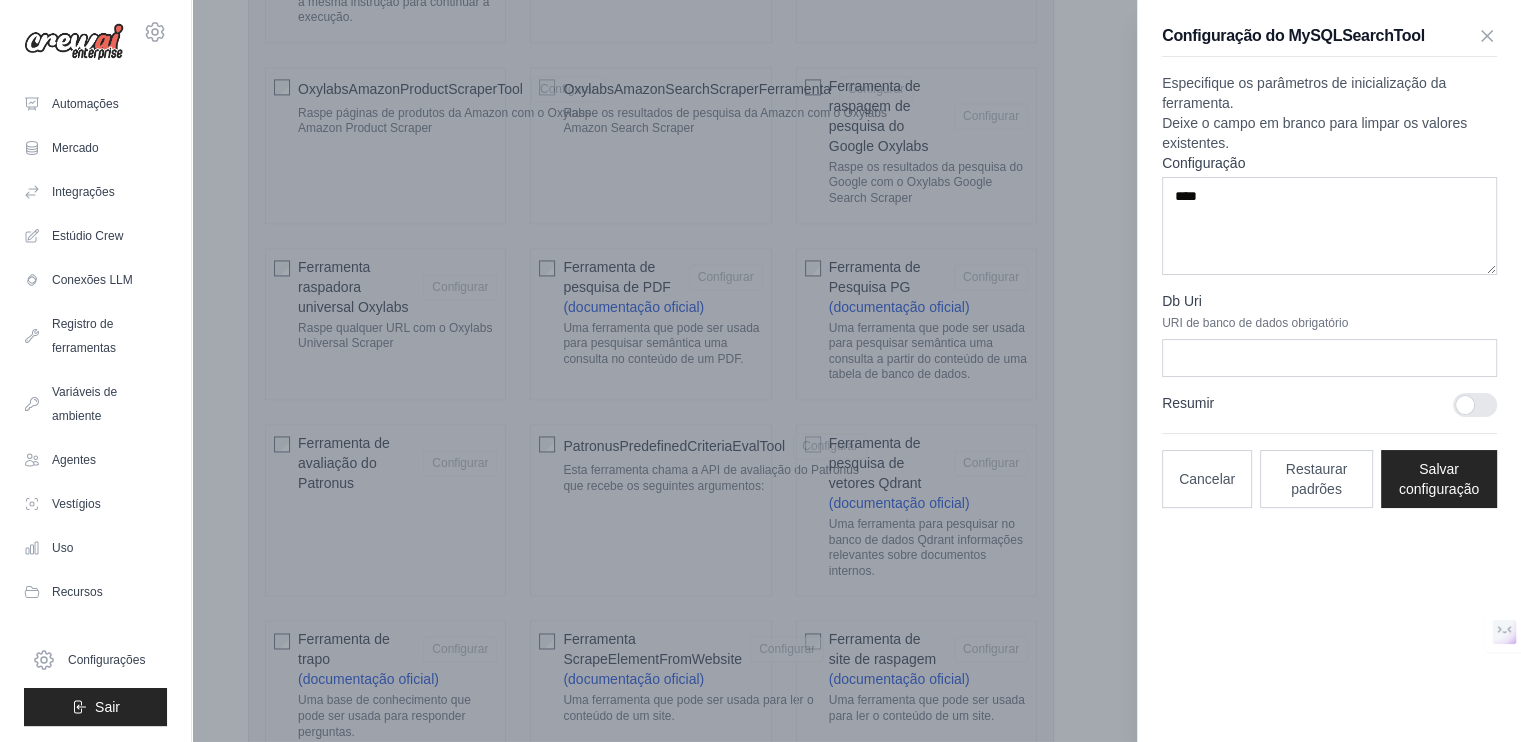 drag, startPoint x: 1104, startPoint y: 376, endPoint x: 1121, endPoint y: 366, distance: 19.723083 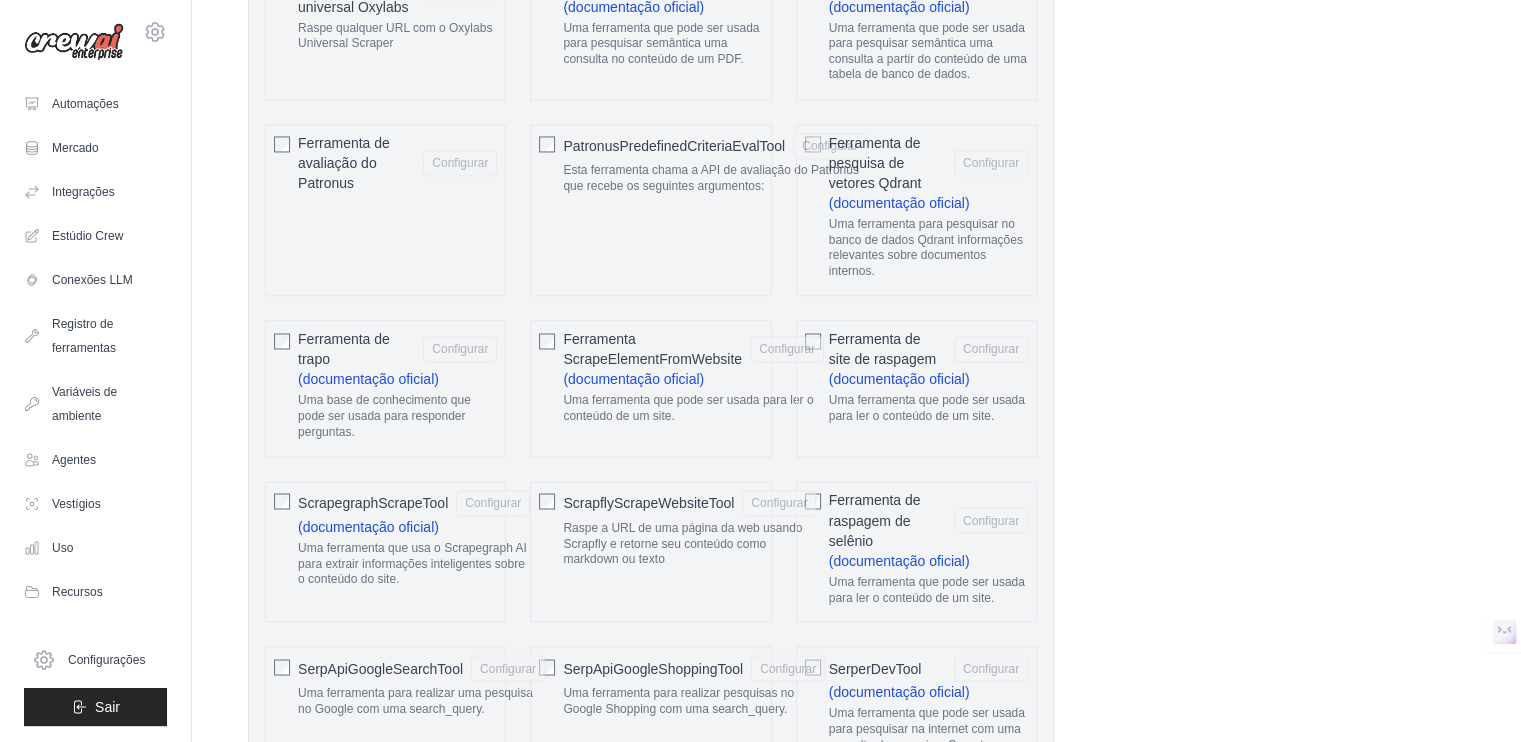 scroll, scrollTop: 3489, scrollLeft: 0, axis: vertical 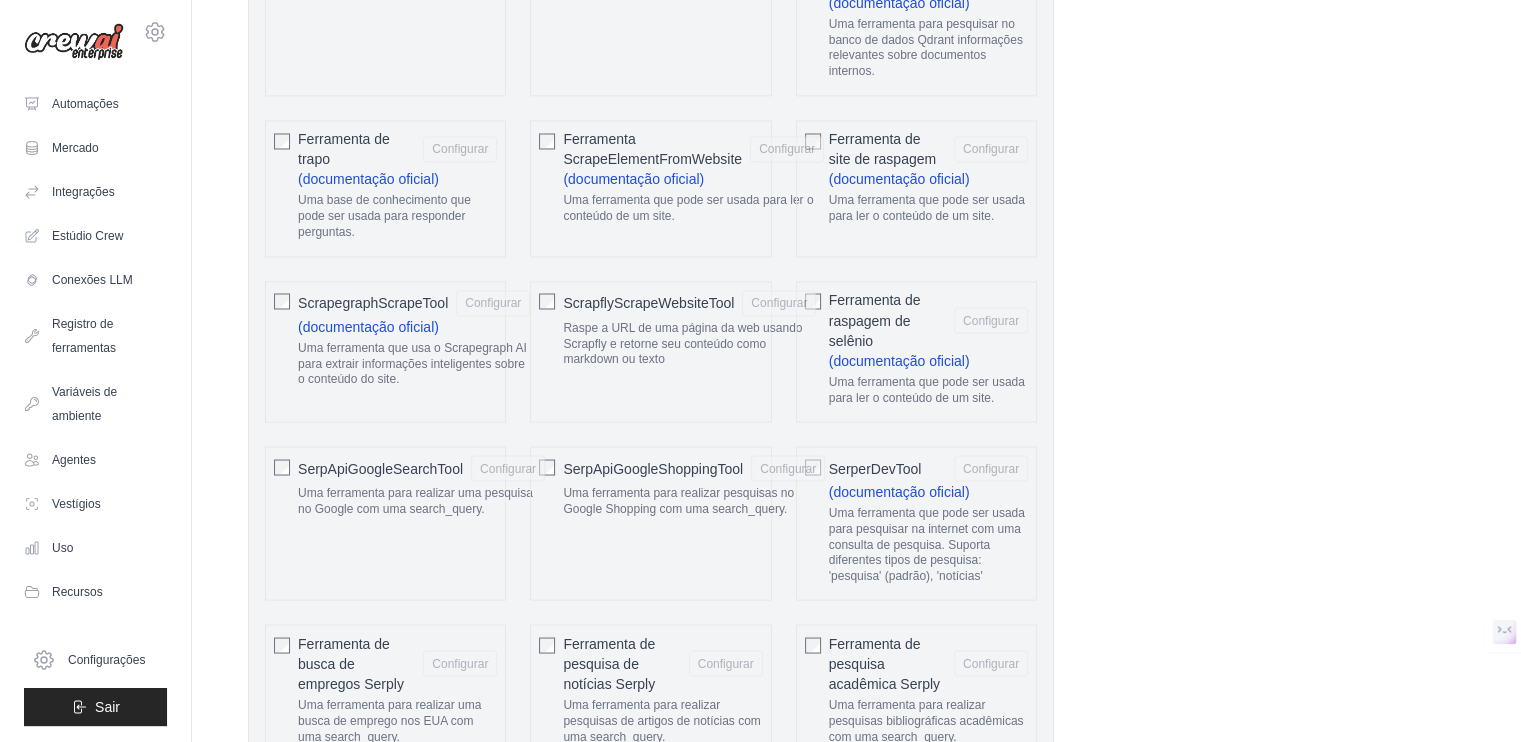 click on "Papel
Meta
História de fundo
Configuração avançada
Eles também podem ser definidos no código. Saiba mais" at bounding box center (856, -570) 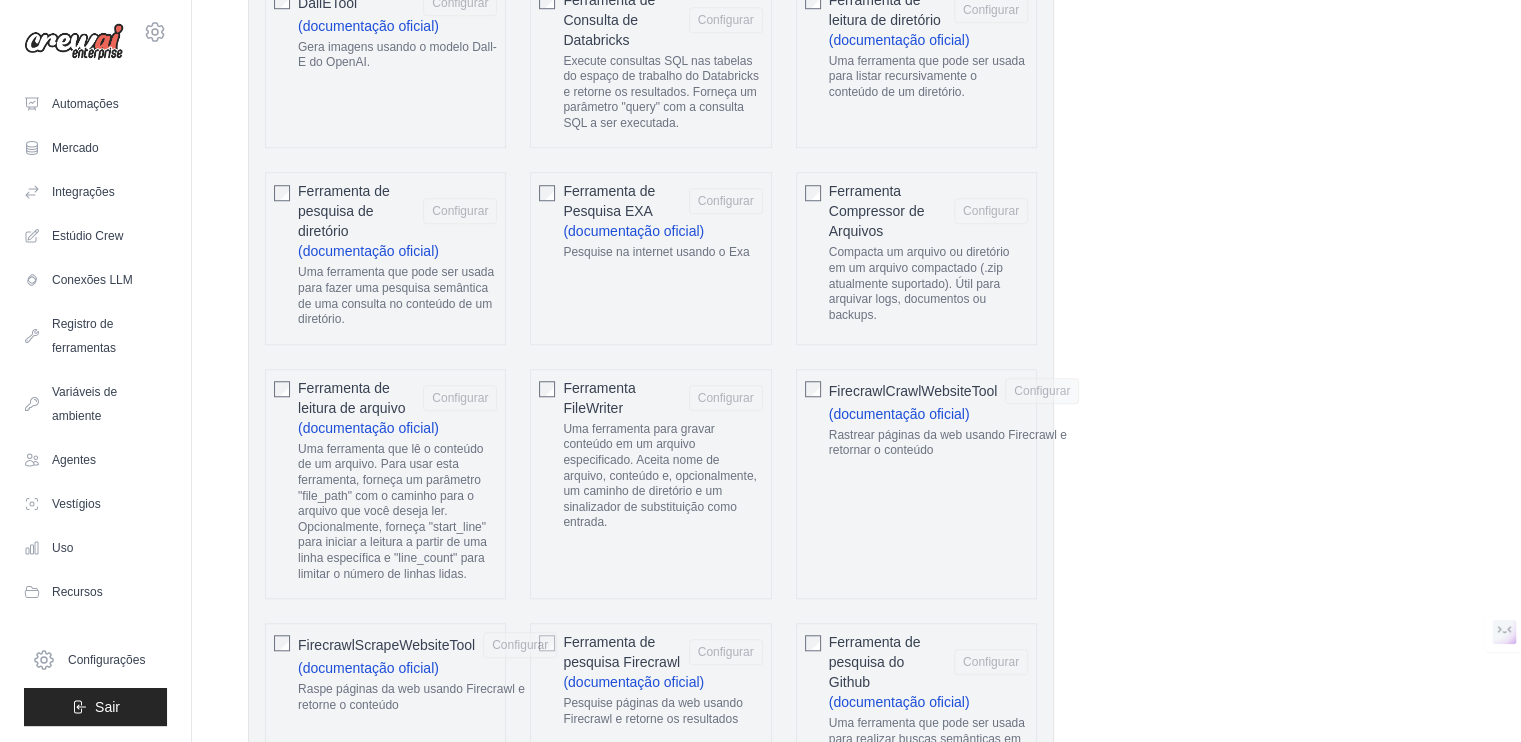 scroll, scrollTop: 1589, scrollLeft: 0, axis: vertical 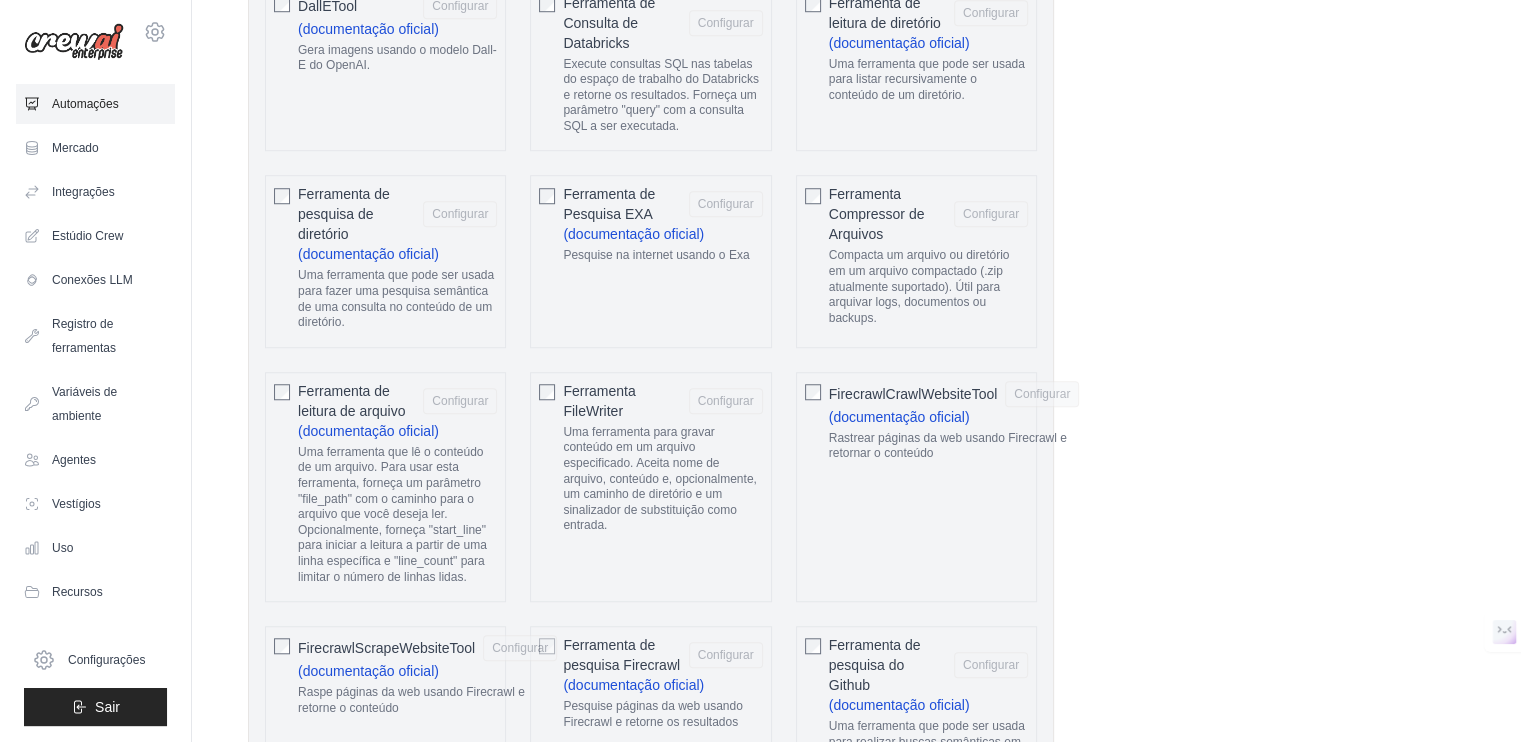 click on "Automações" at bounding box center [85, 104] 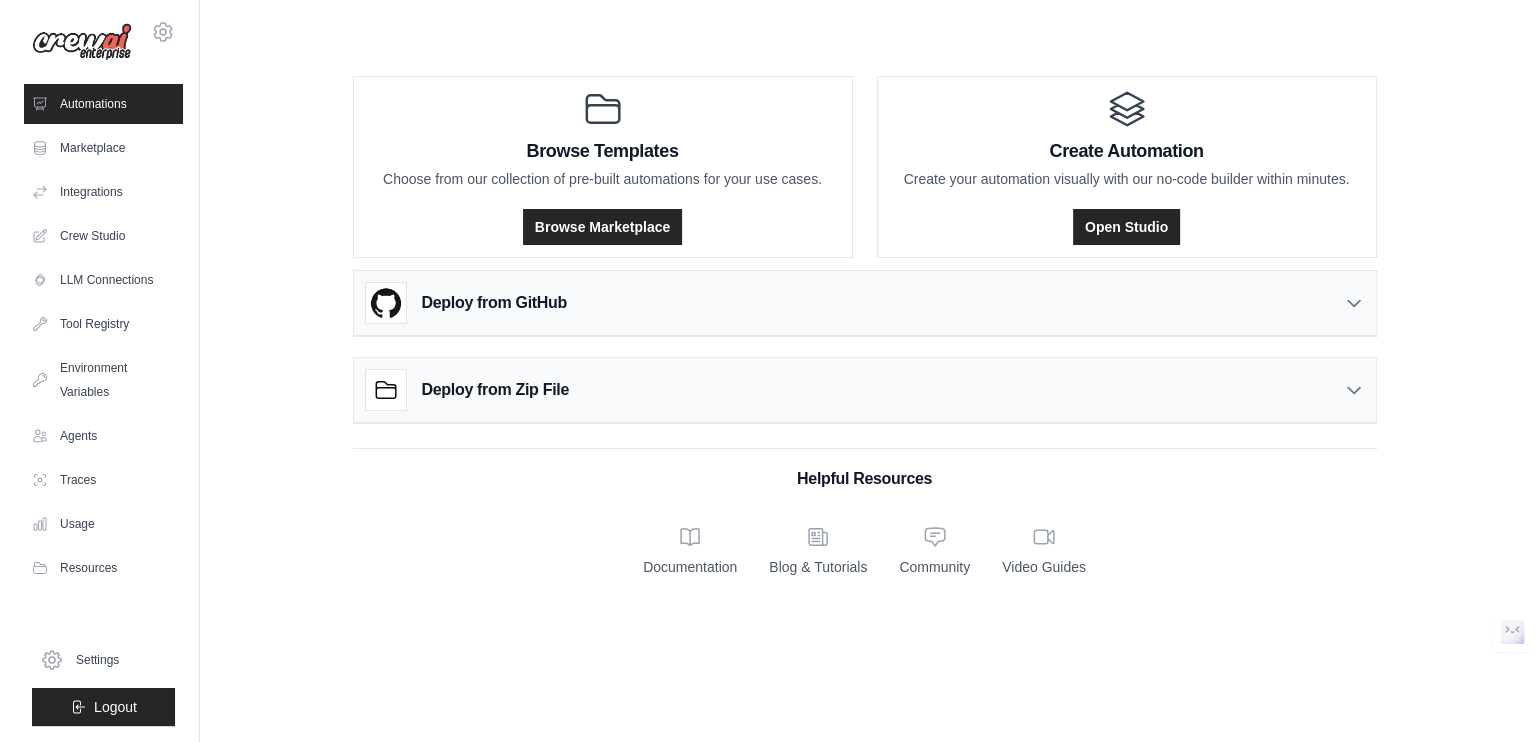 scroll, scrollTop: 0, scrollLeft: 0, axis: both 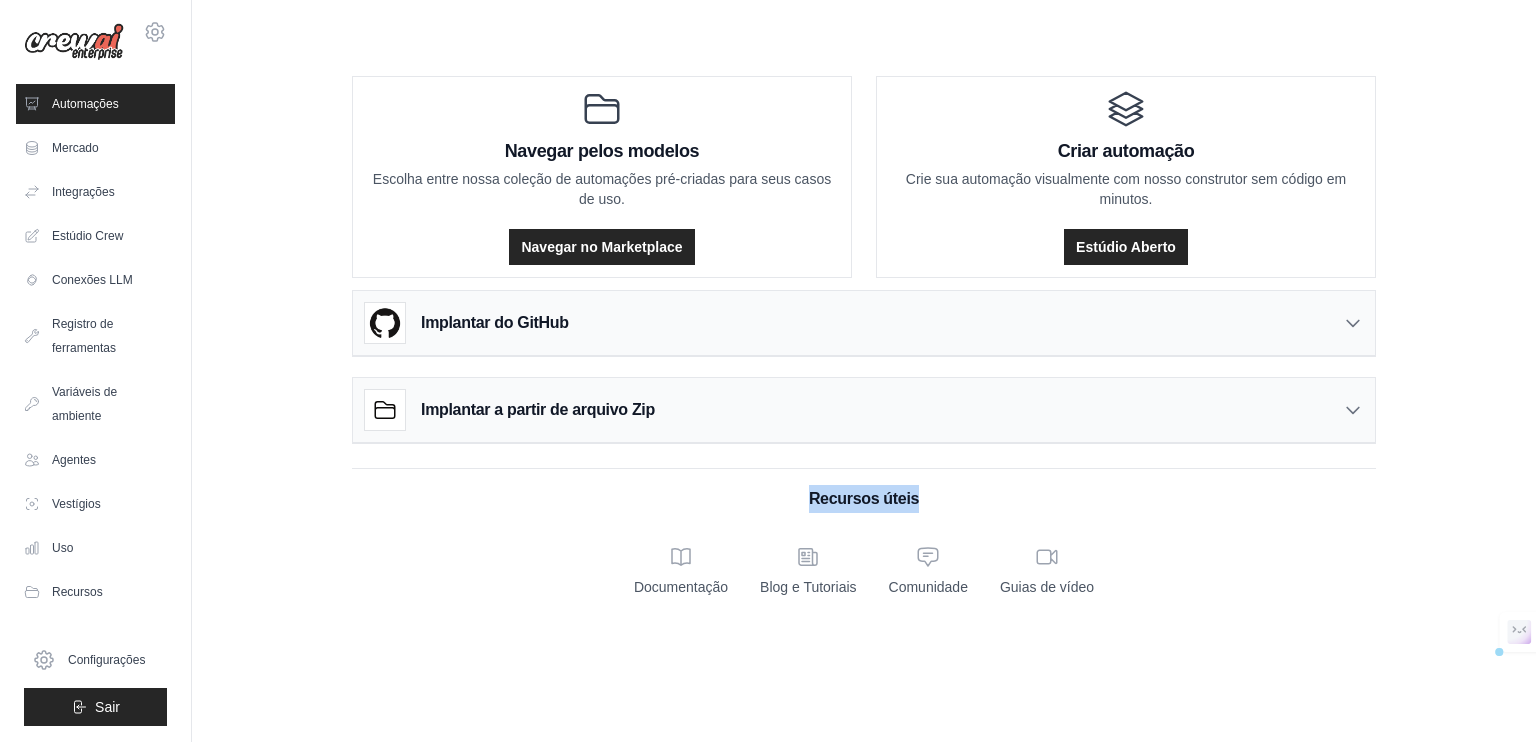 drag, startPoint x: 807, startPoint y: 498, endPoint x: 953, endPoint y: 487, distance: 146.4138 